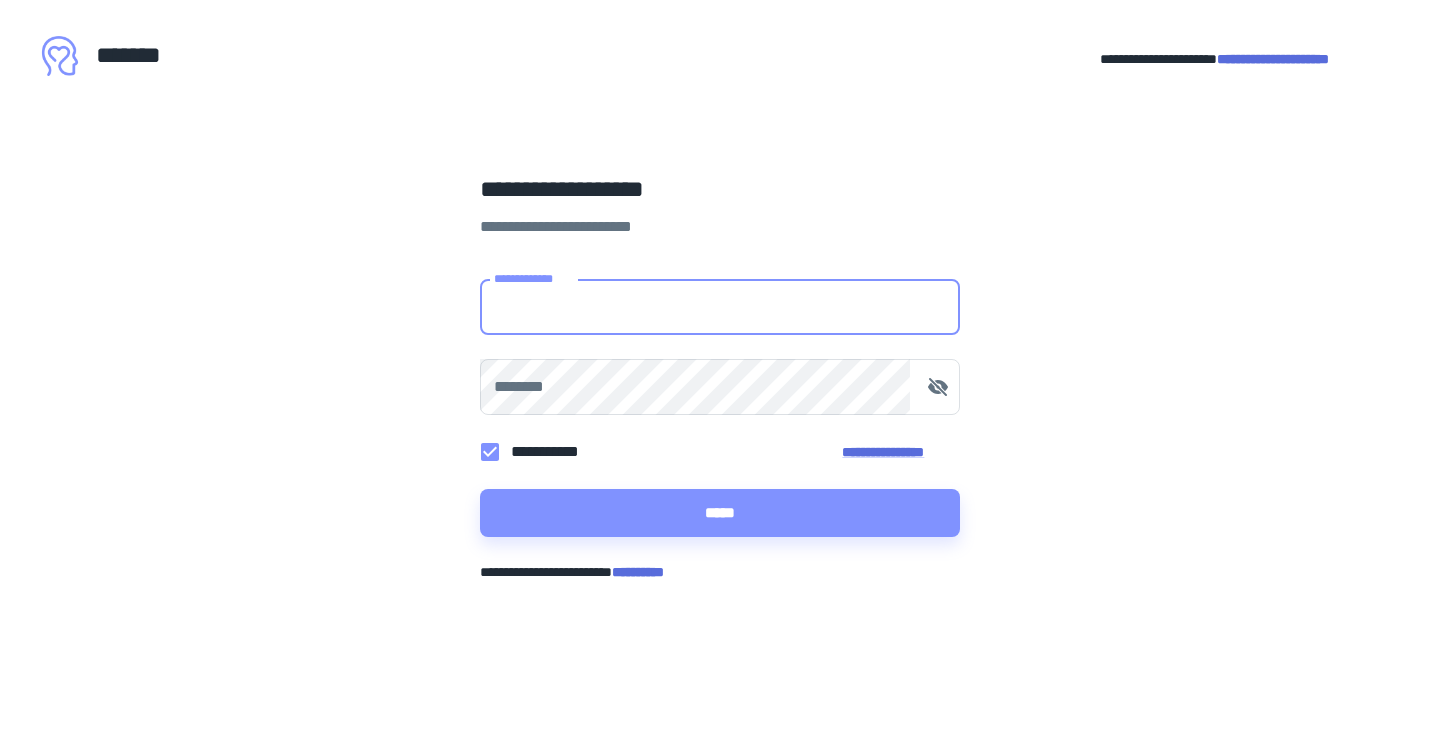 scroll, scrollTop: 0, scrollLeft: 0, axis: both 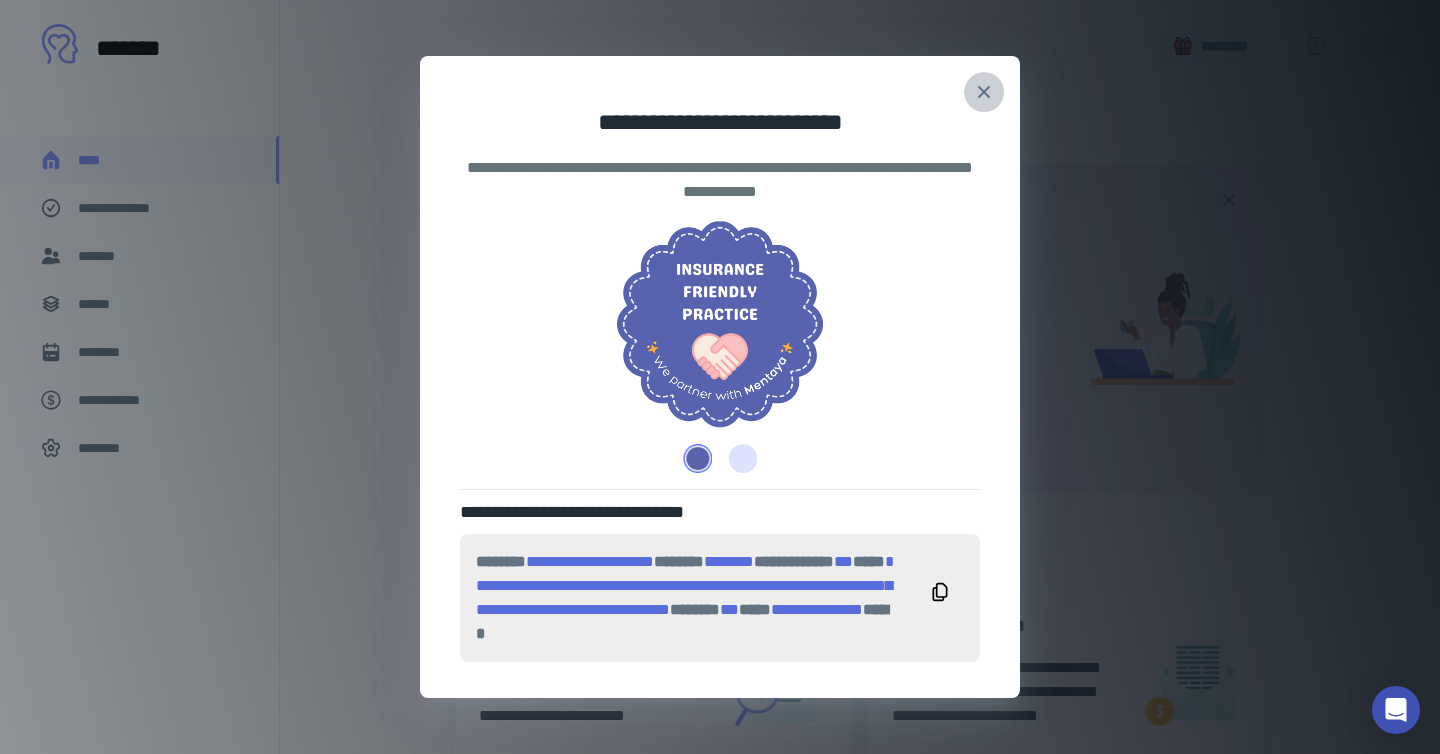 click 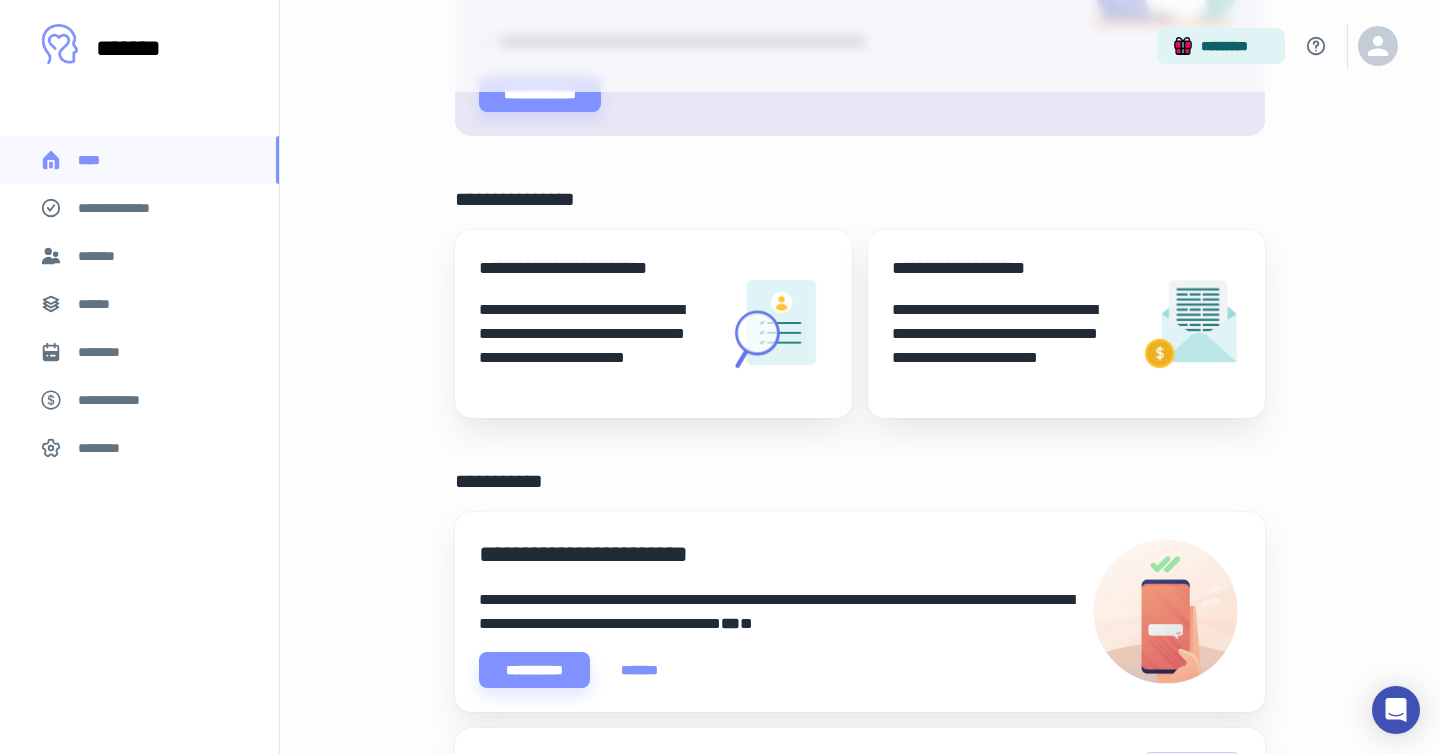 scroll, scrollTop: 481, scrollLeft: 0, axis: vertical 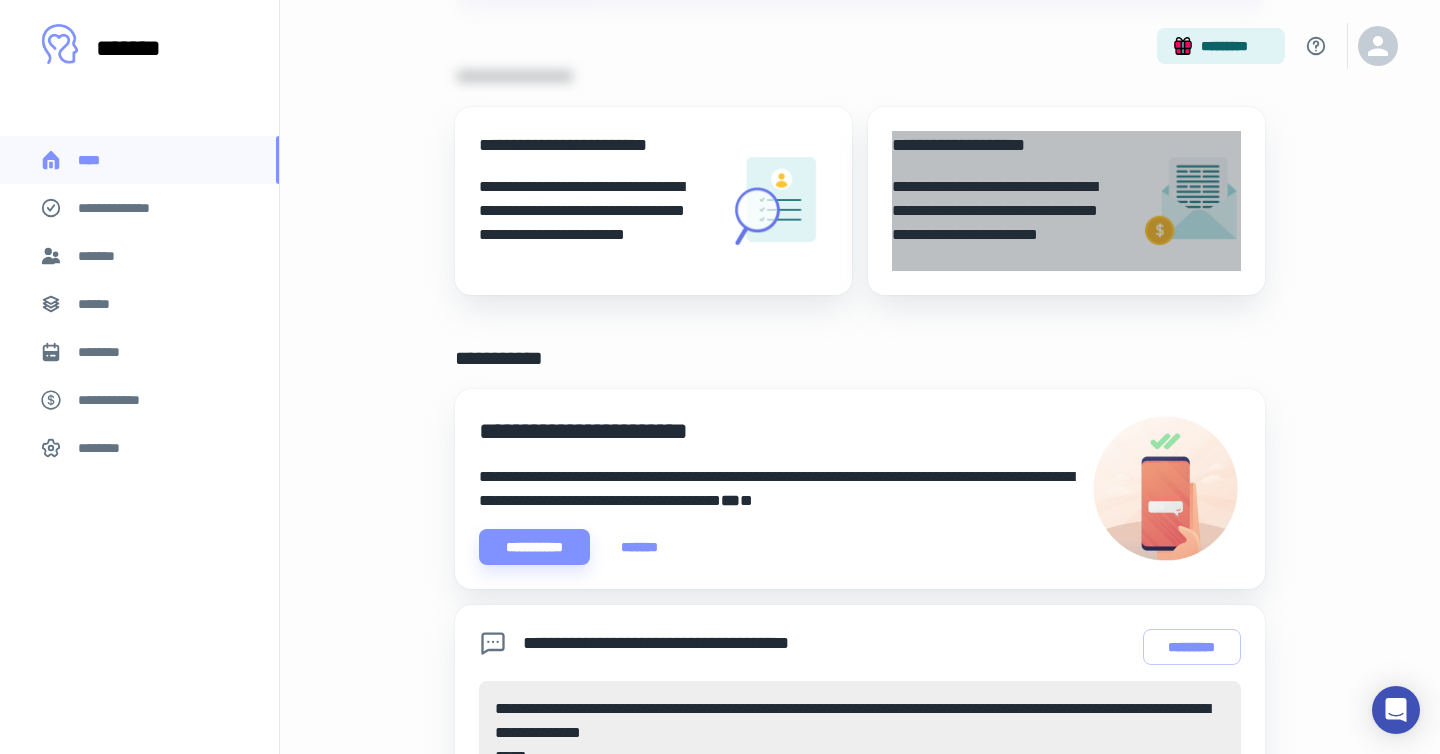 click on "**********" at bounding box center (1008, 223) 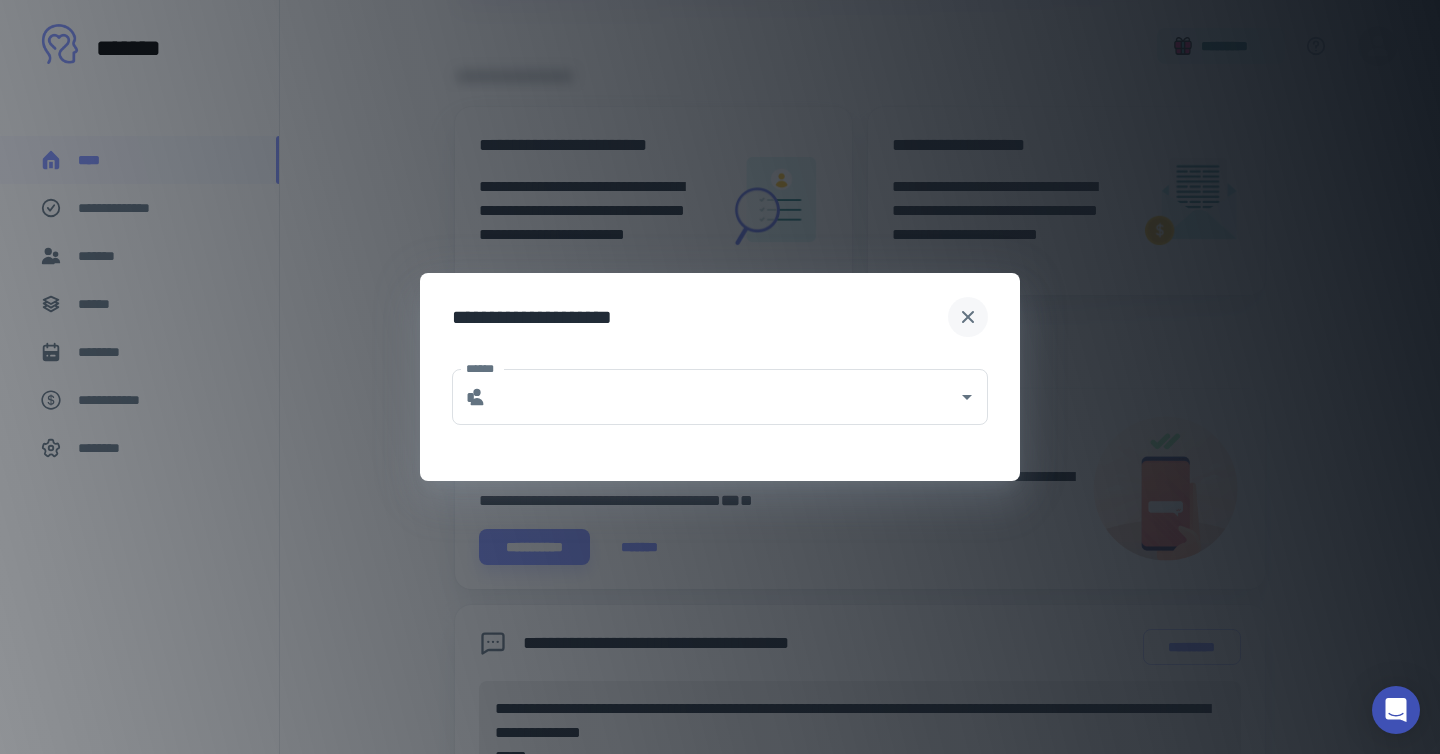 click 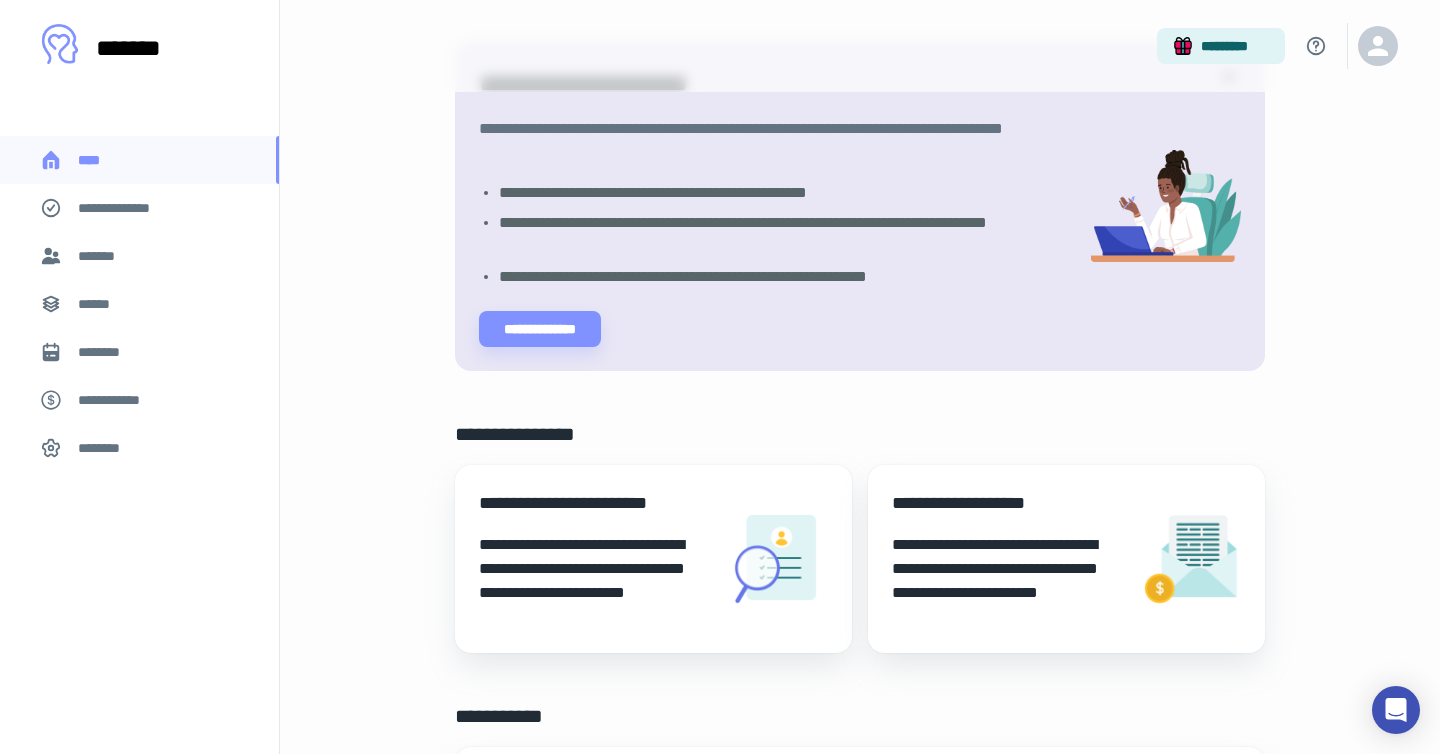 scroll, scrollTop: 0, scrollLeft: 0, axis: both 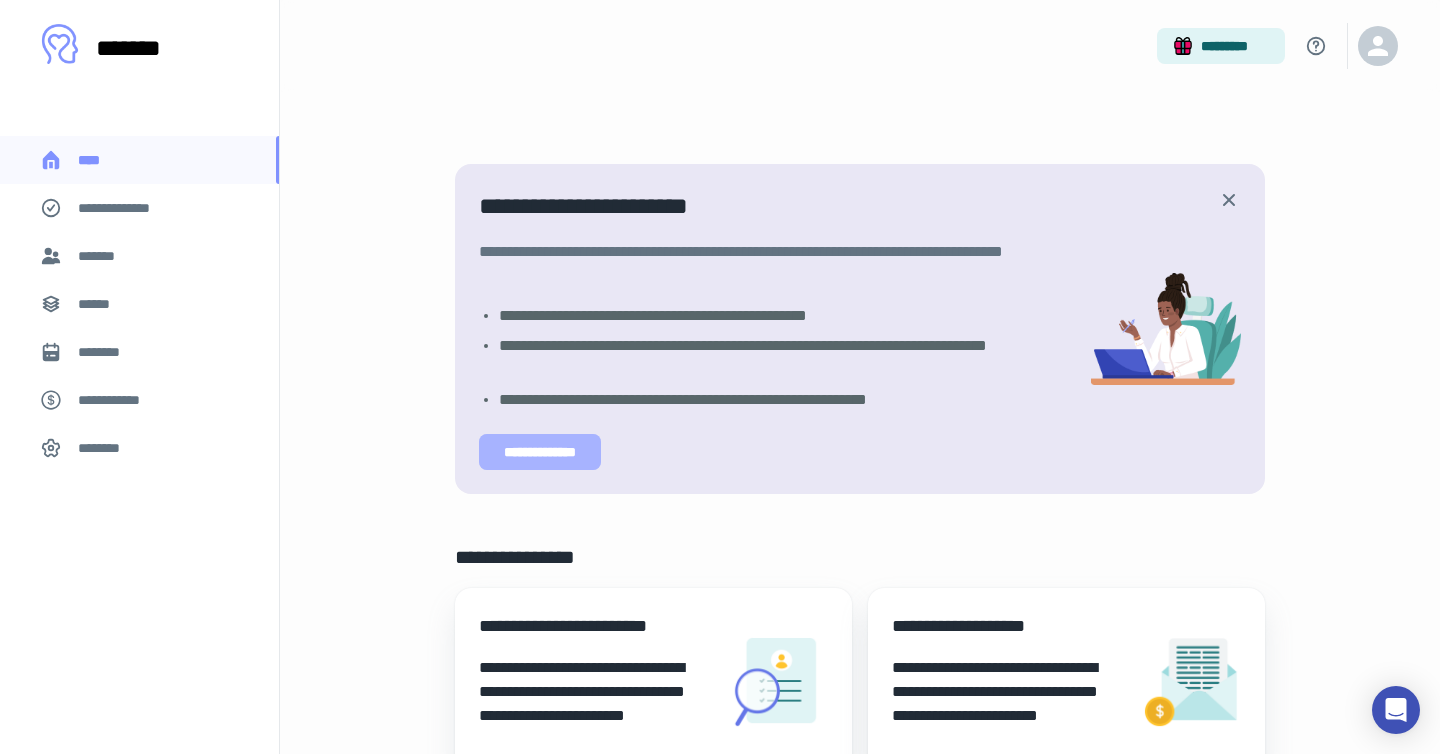 click on "**********" at bounding box center [540, 452] 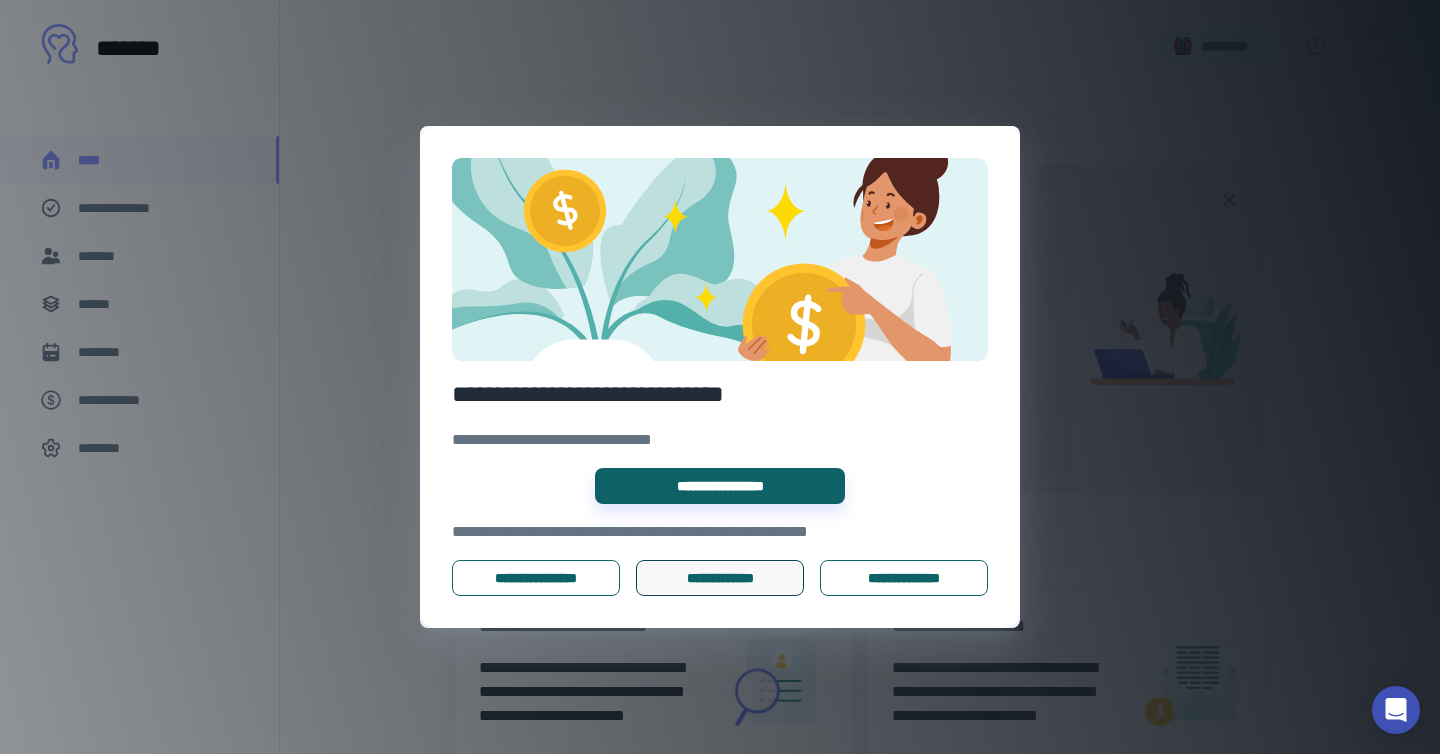 click on "**********" at bounding box center (720, 578) 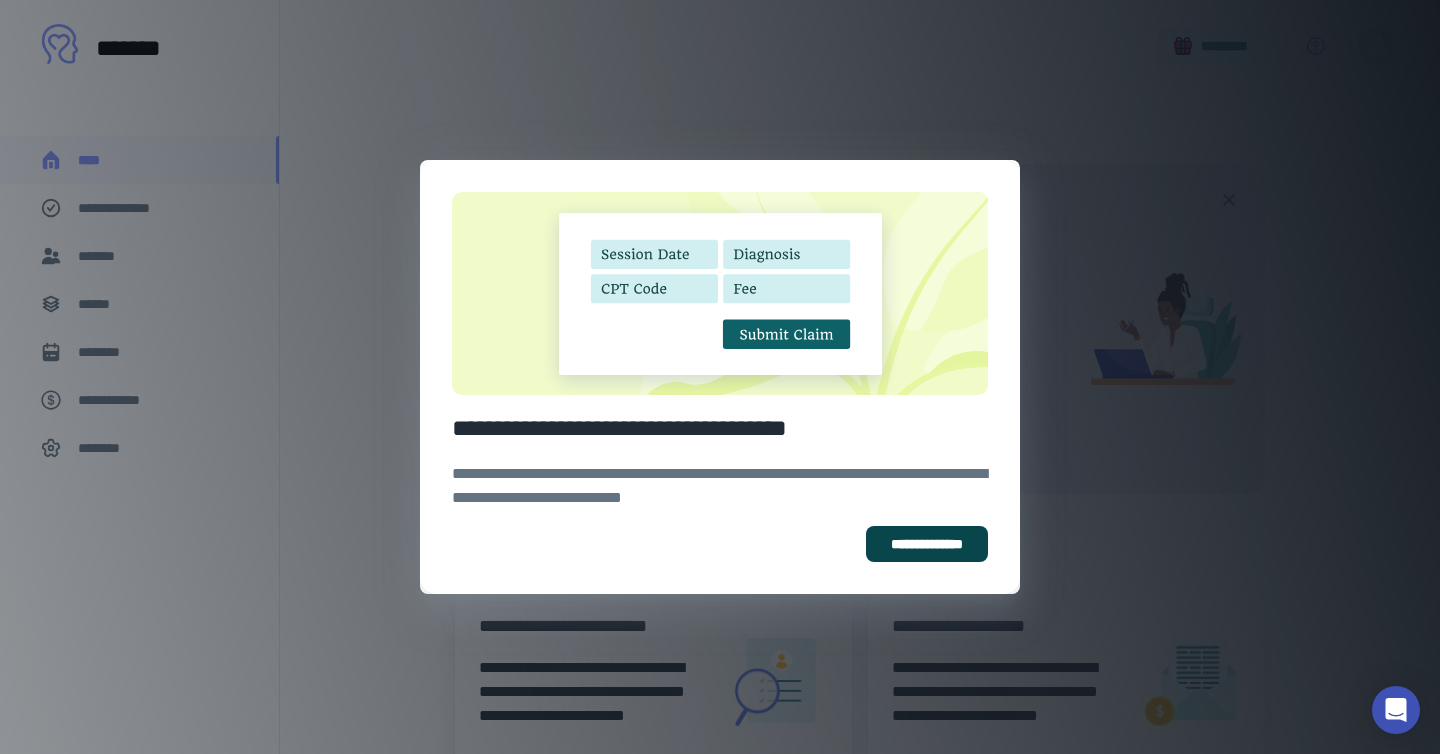 click on "**********" at bounding box center [927, 544] 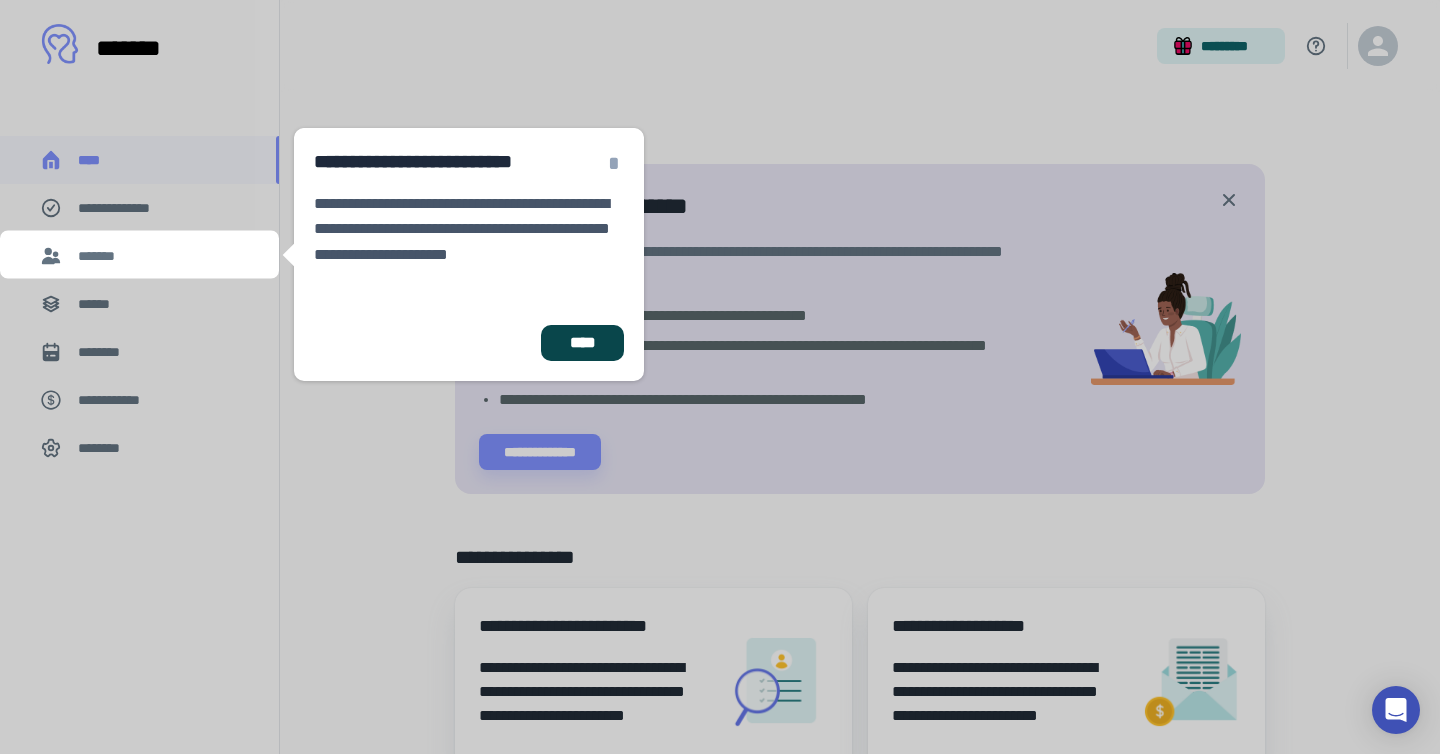 click on "****" at bounding box center [582, 343] 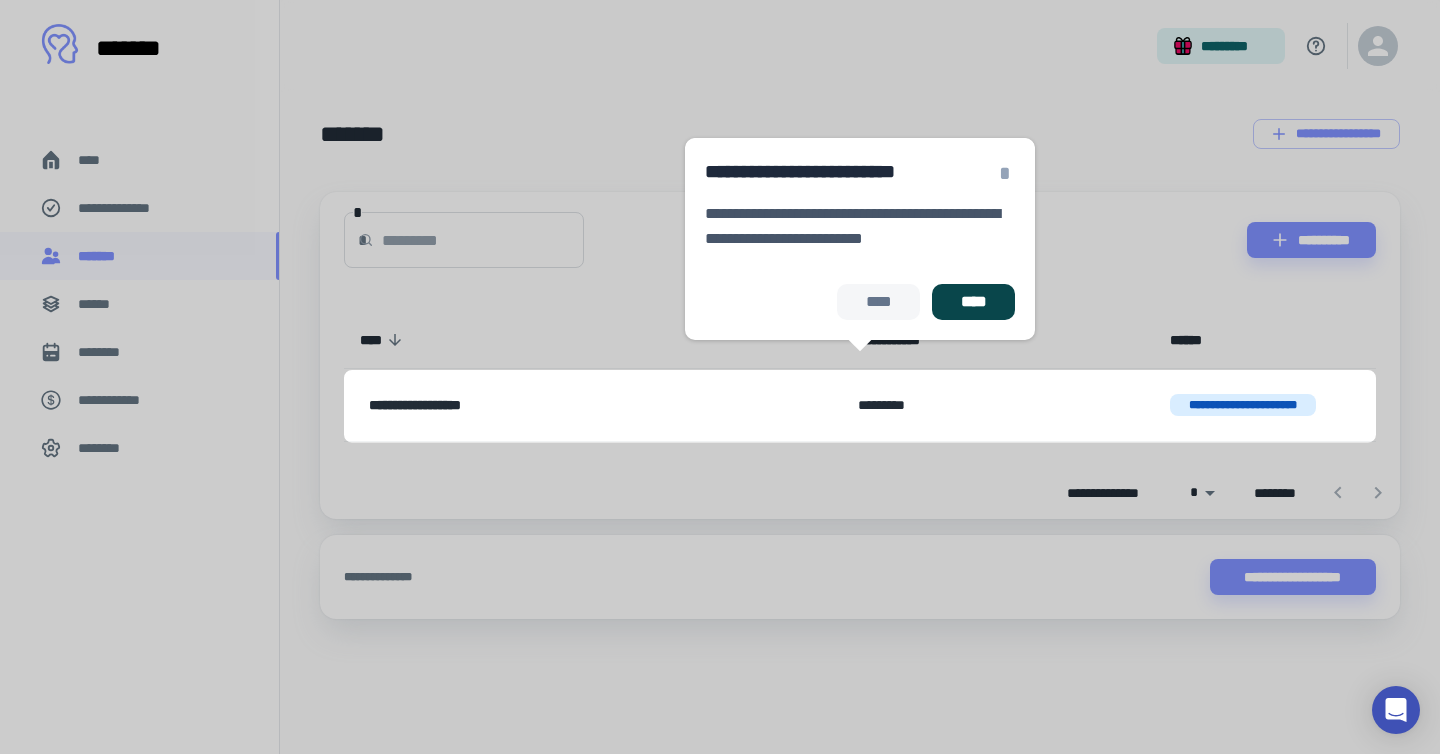 click on "****" at bounding box center [973, 302] 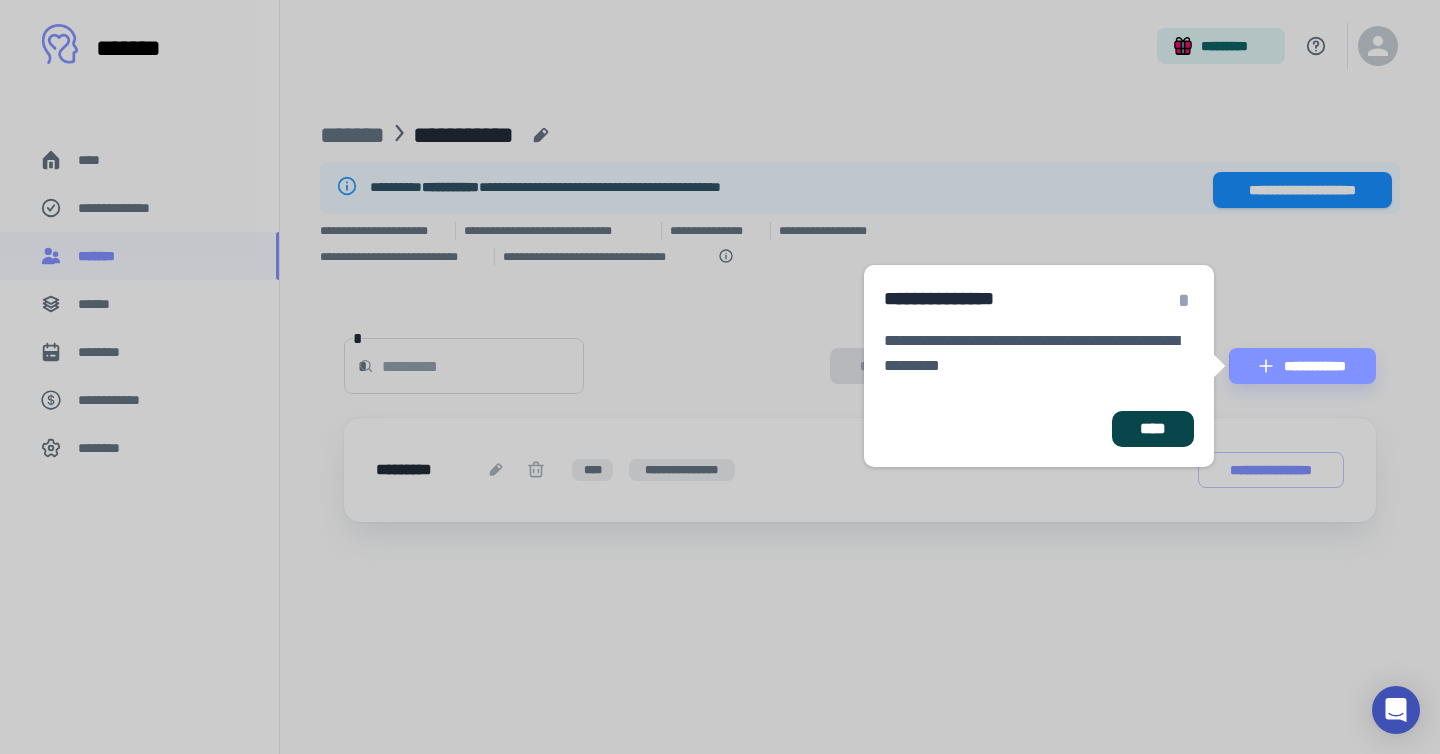 click on "****" at bounding box center [1153, 429] 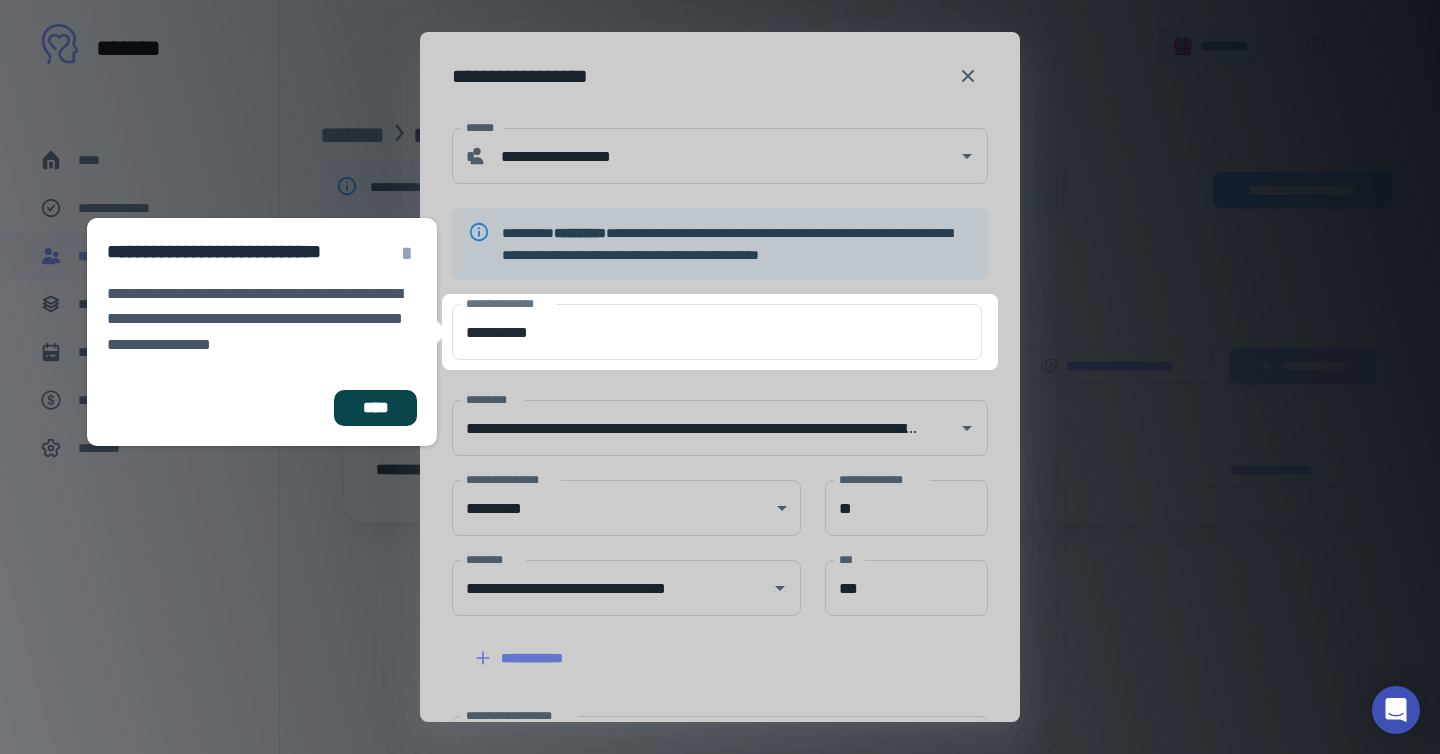 click on "****" at bounding box center (375, 408) 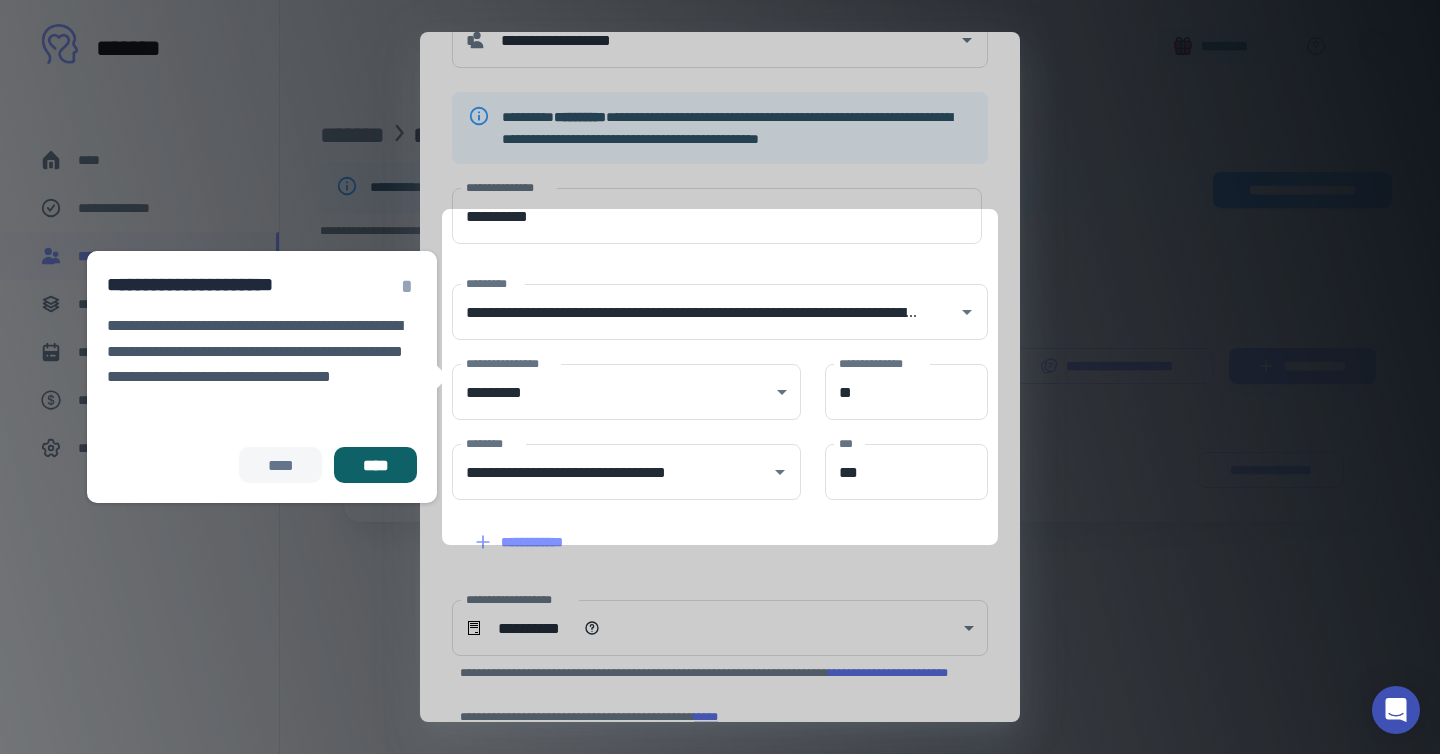 scroll, scrollTop: 141, scrollLeft: 0, axis: vertical 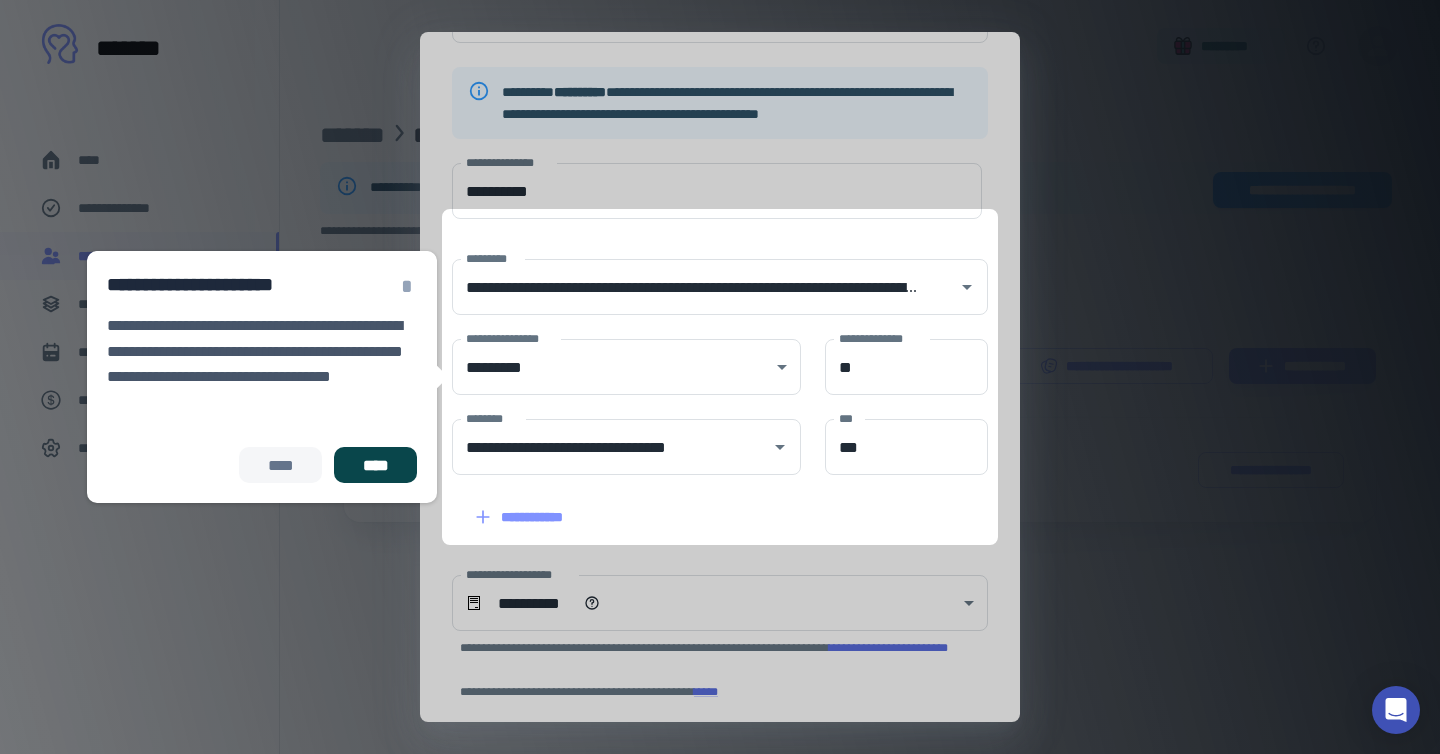click on "****" at bounding box center [375, 465] 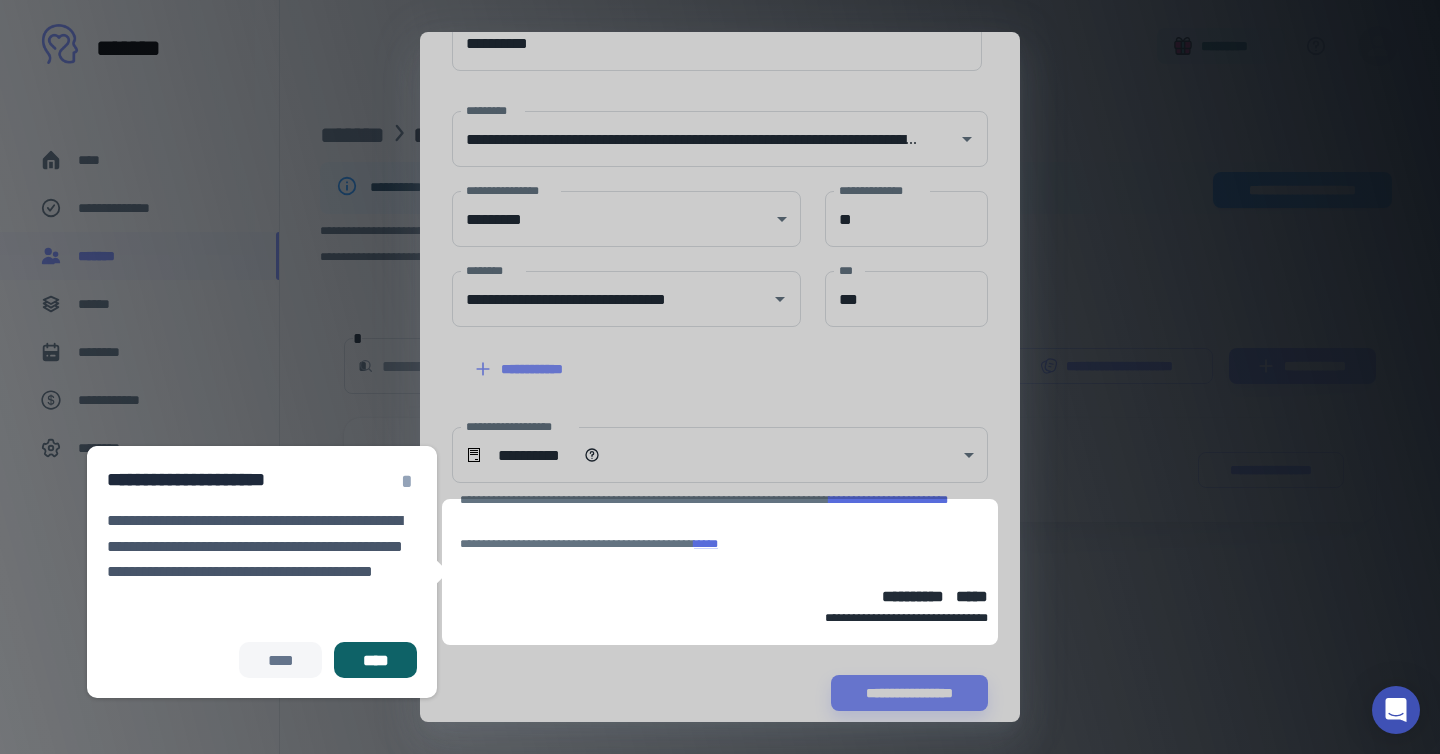 scroll, scrollTop: 310, scrollLeft: 0, axis: vertical 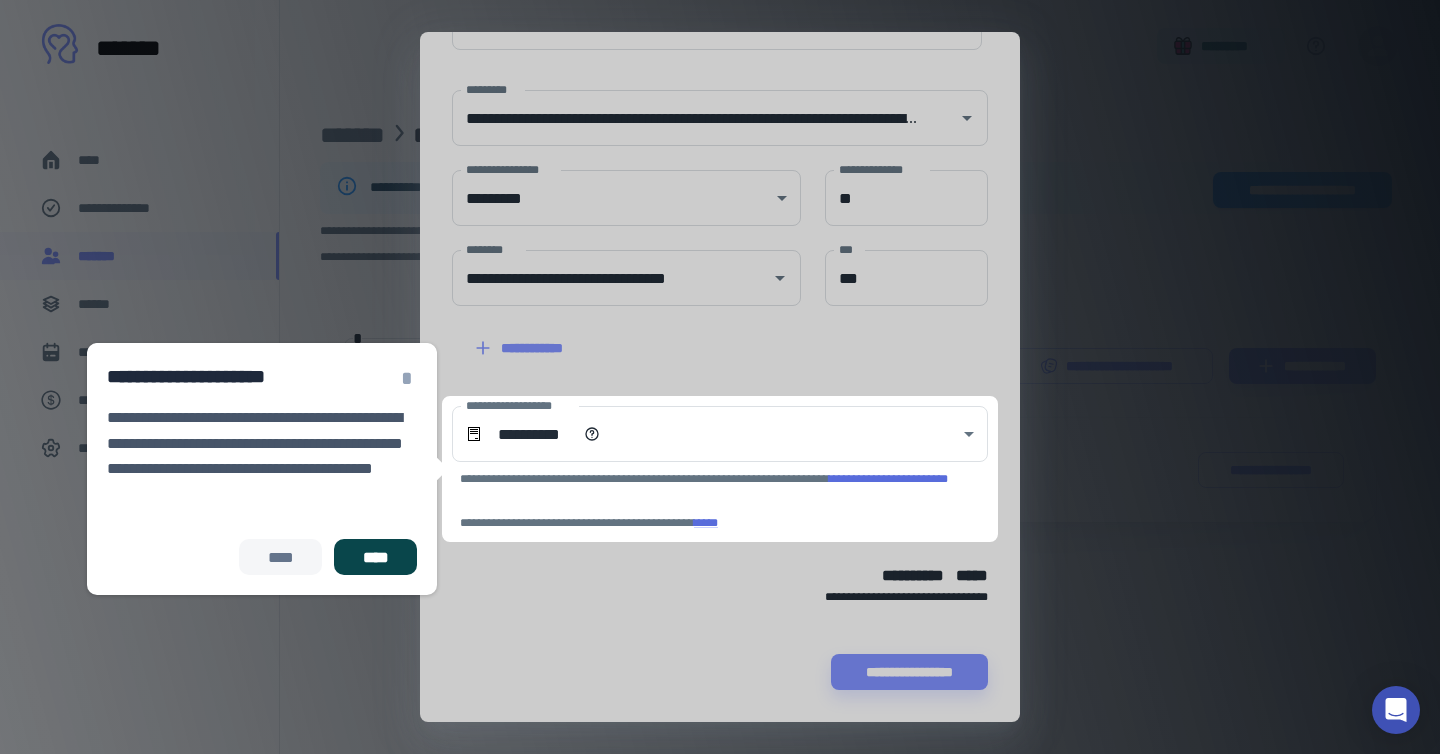 click on "****" at bounding box center (375, 557) 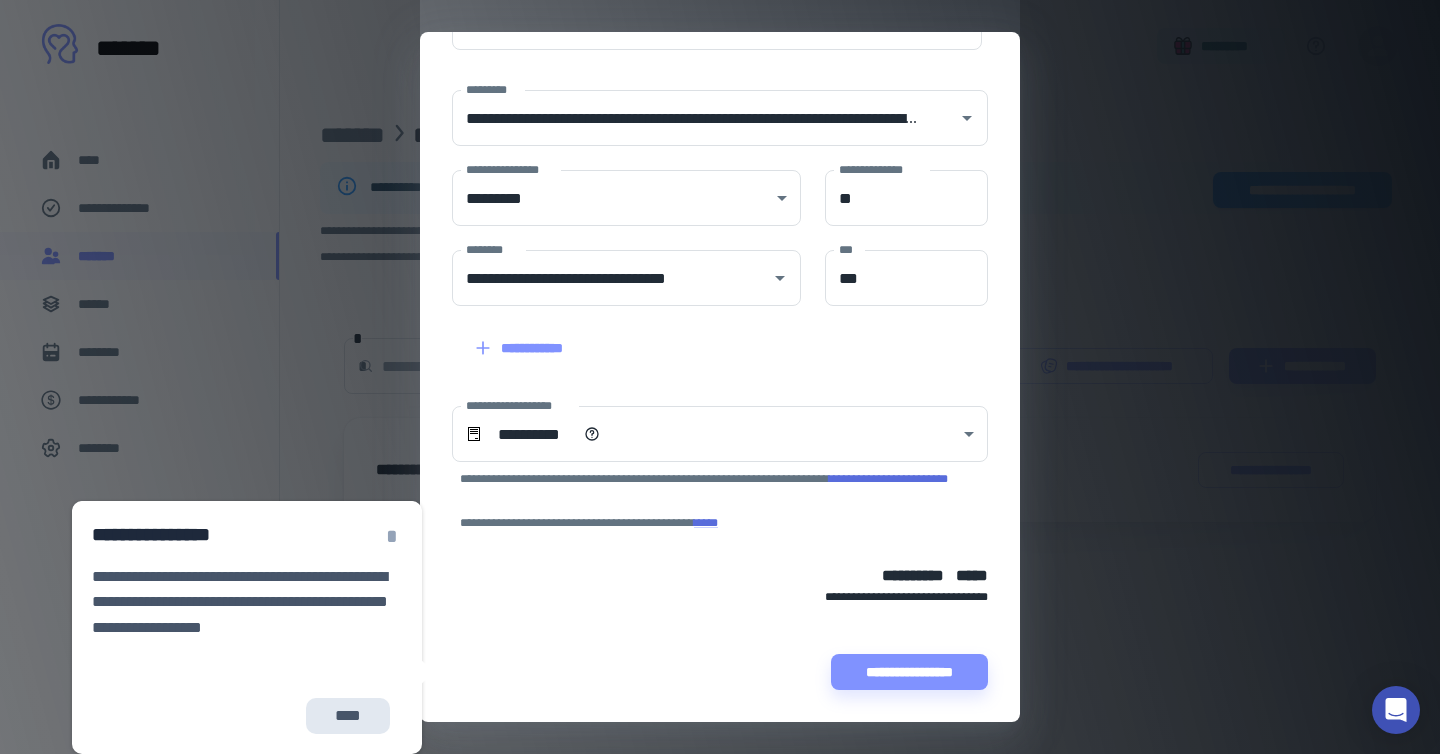 click on "****" at bounding box center (348, 716) 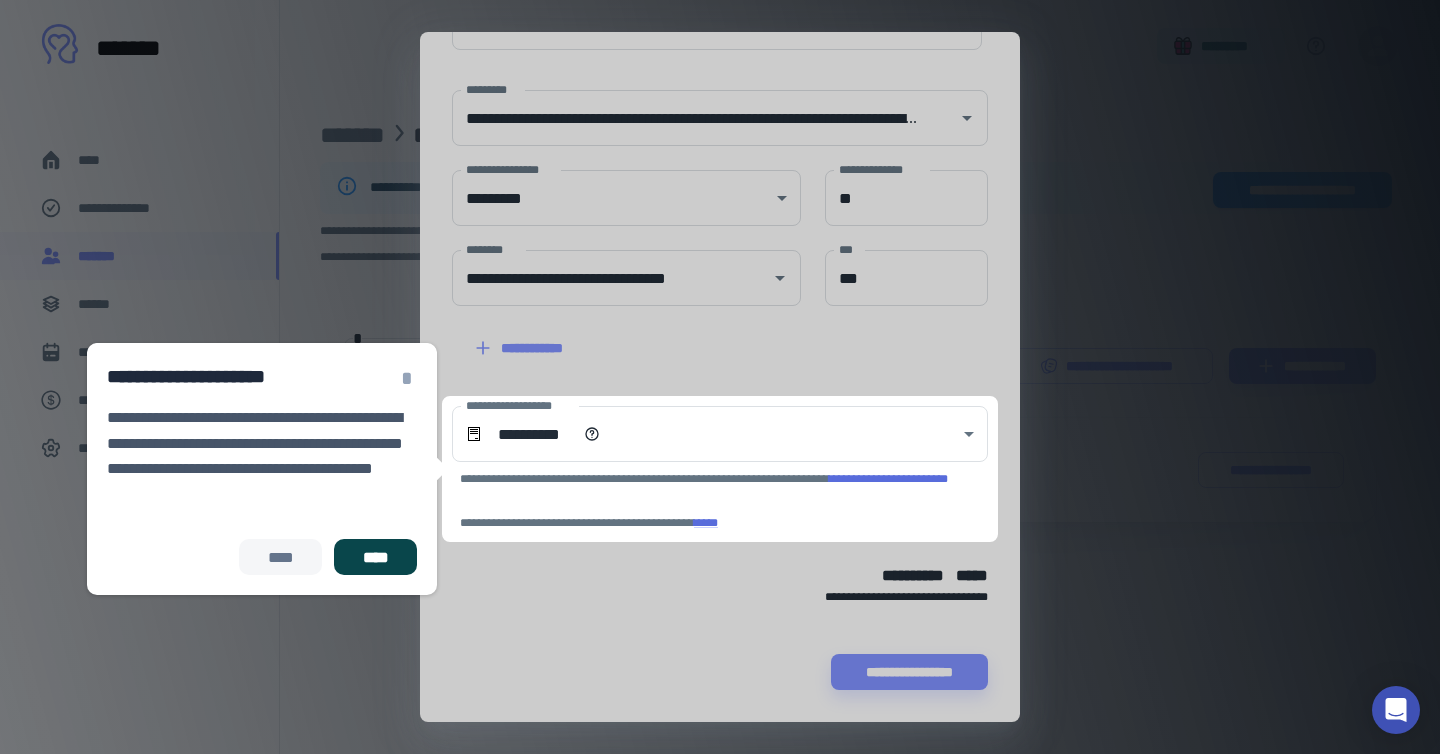 click on "****" at bounding box center (375, 557) 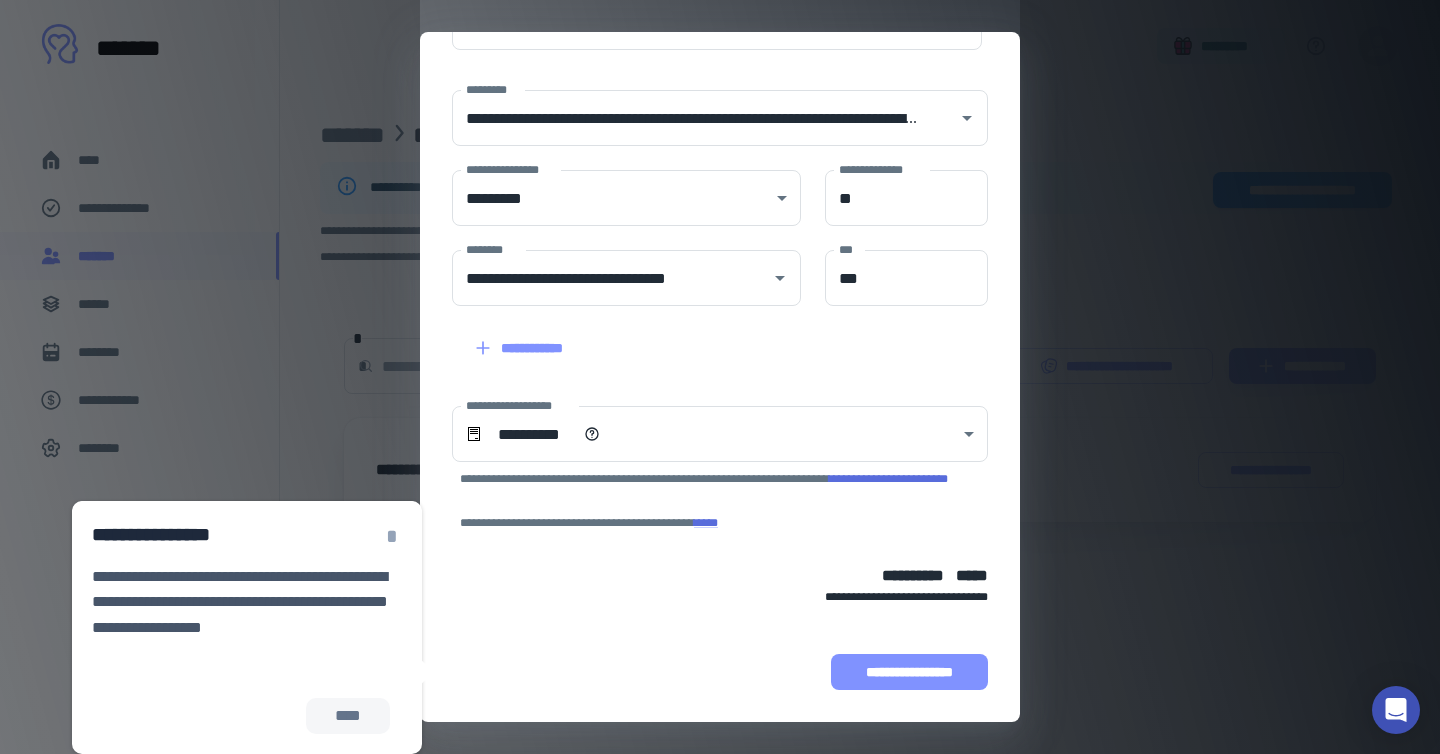 click on "**********" at bounding box center [909, 672] 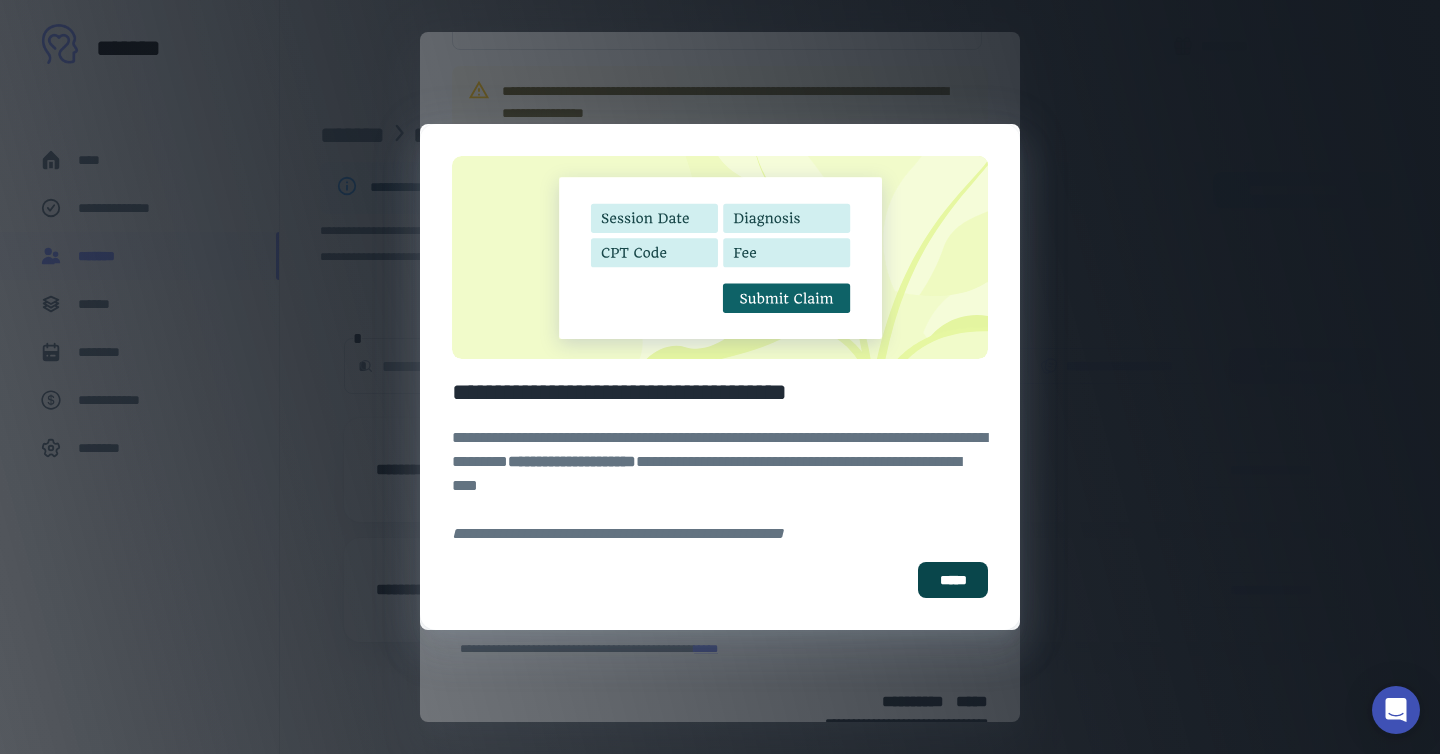 click on "*****" at bounding box center [953, 580] 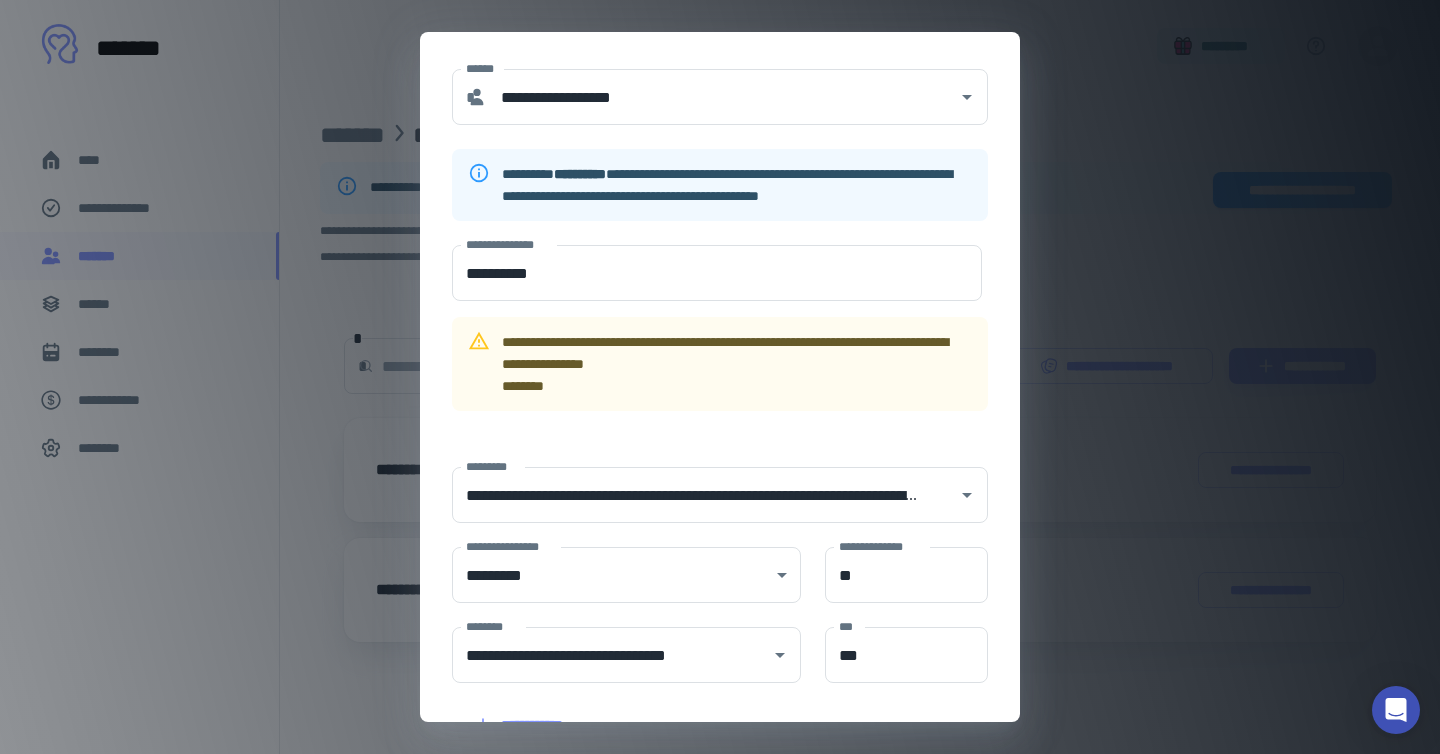 scroll, scrollTop: 0, scrollLeft: 0, axis: both 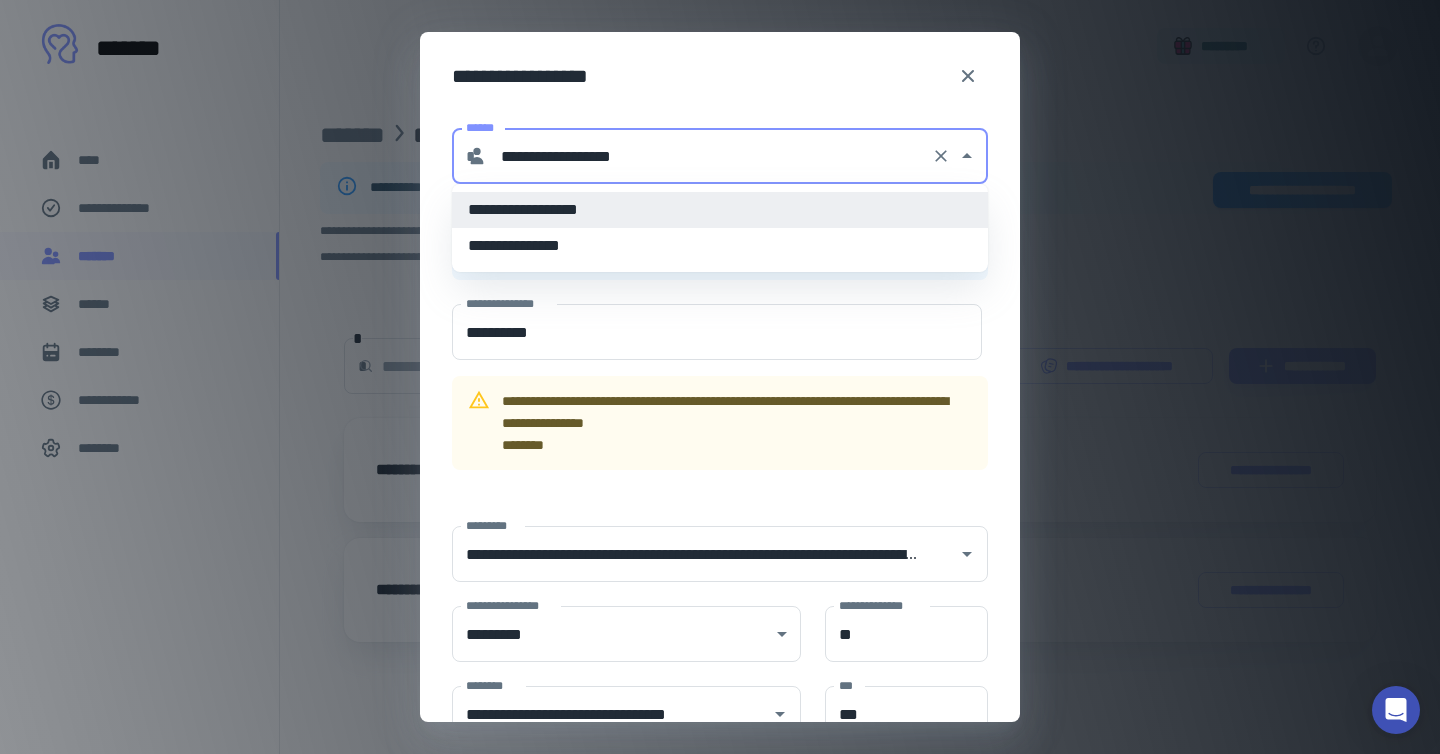 click on "**********" at bounding box center [709, 156] 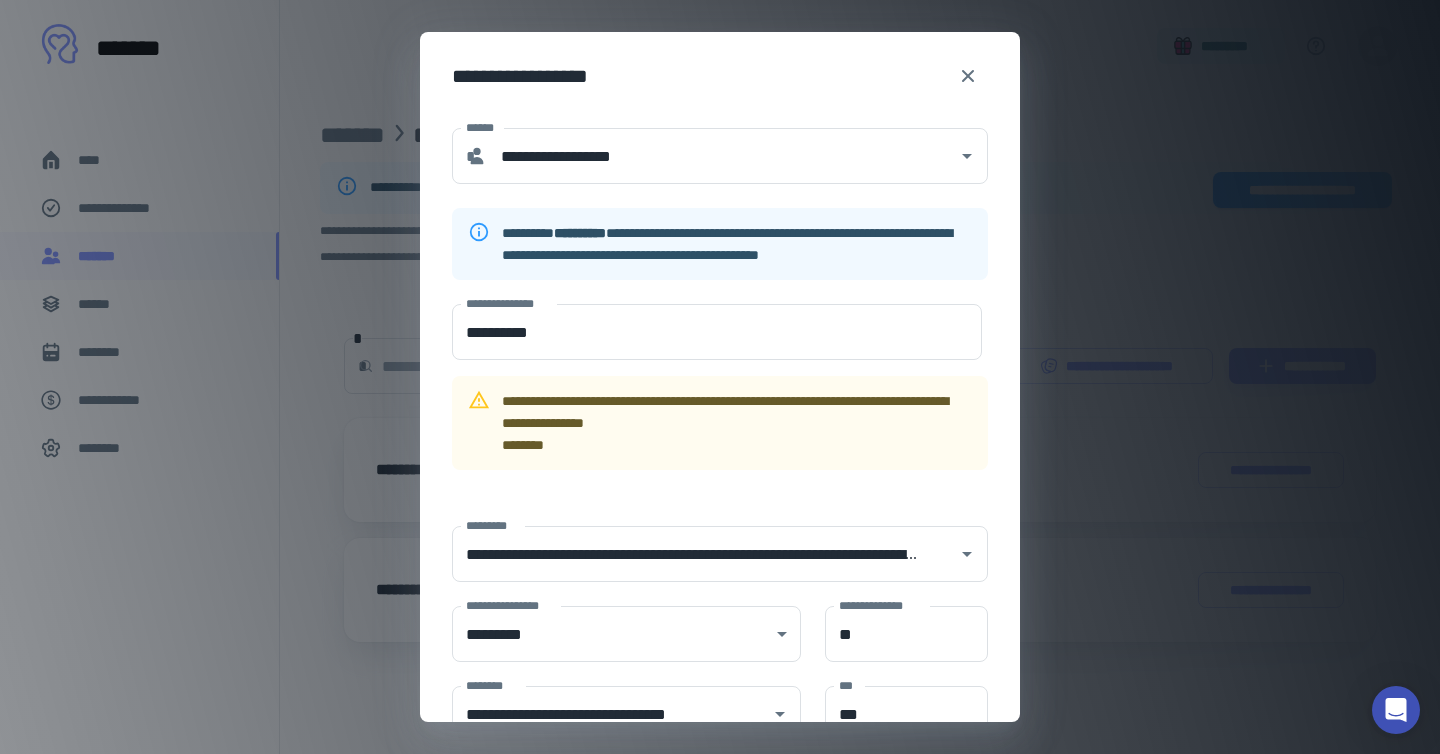 click on "**********" at bounding box center [720, 72] 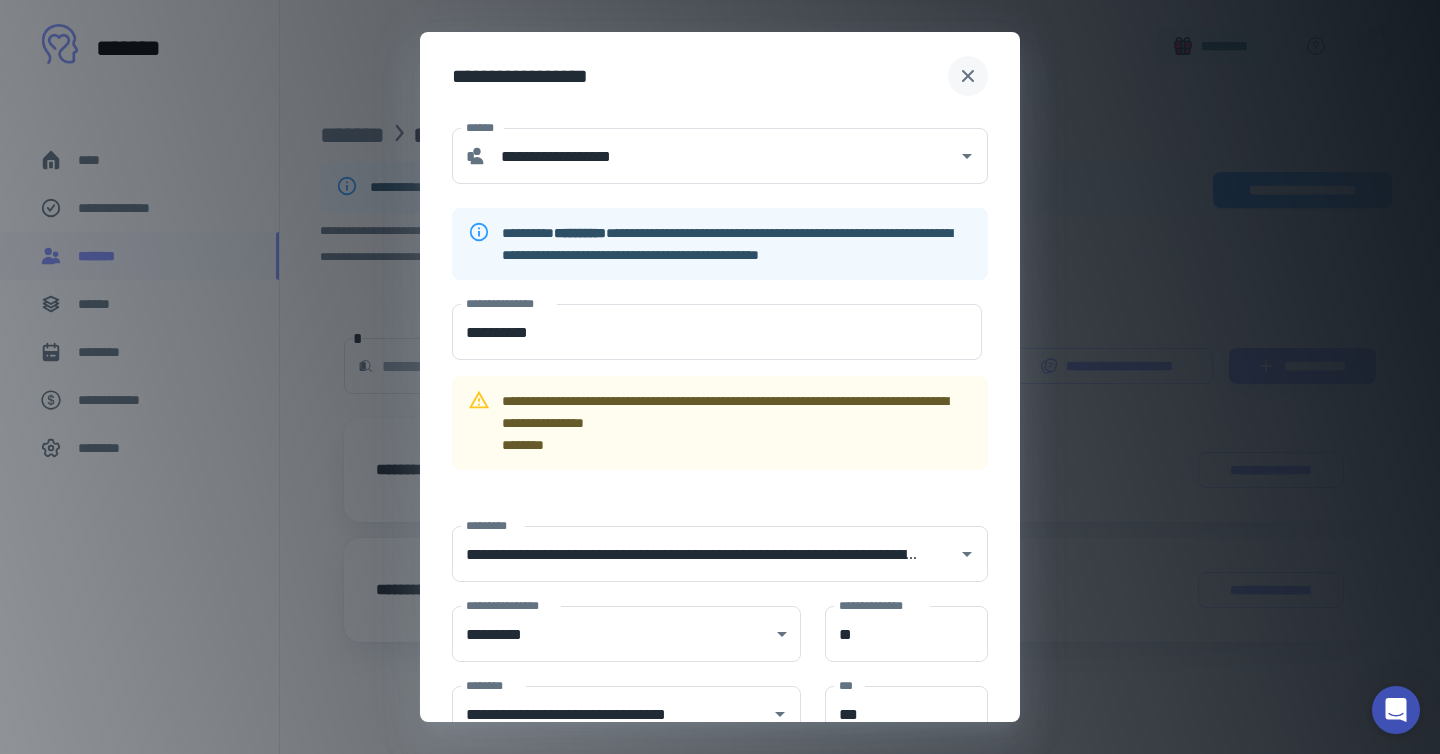 click 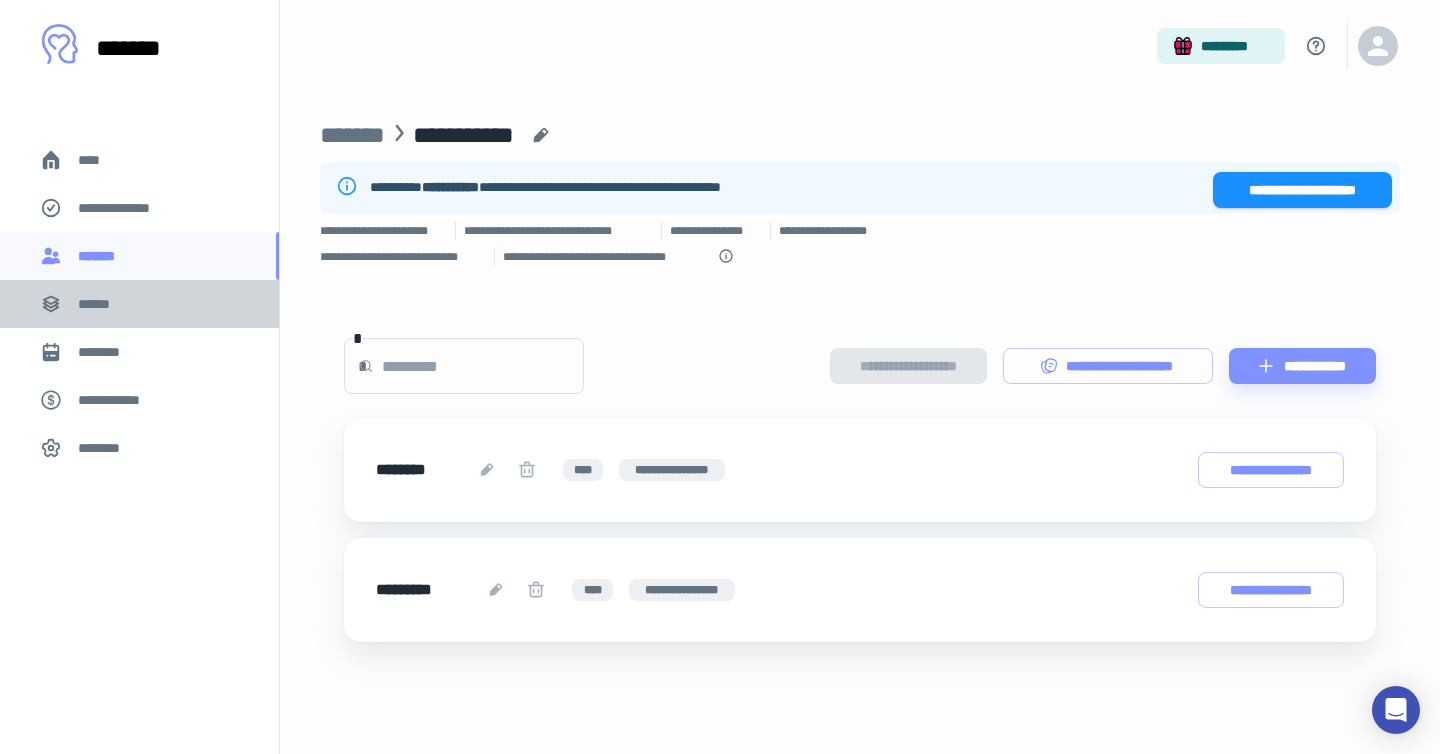 click on "******" at bounding box center (100, 304) 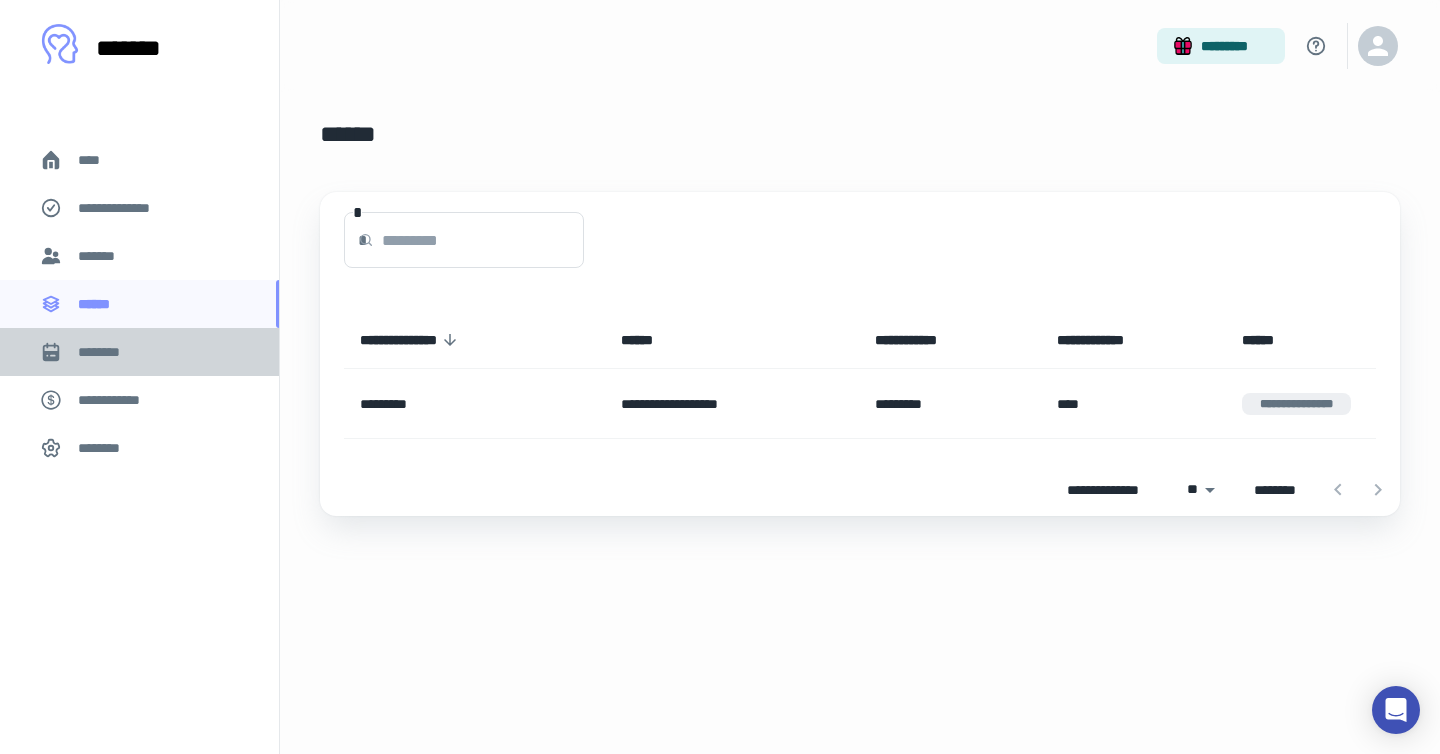 click on "********" at bounding box center (107, 352) 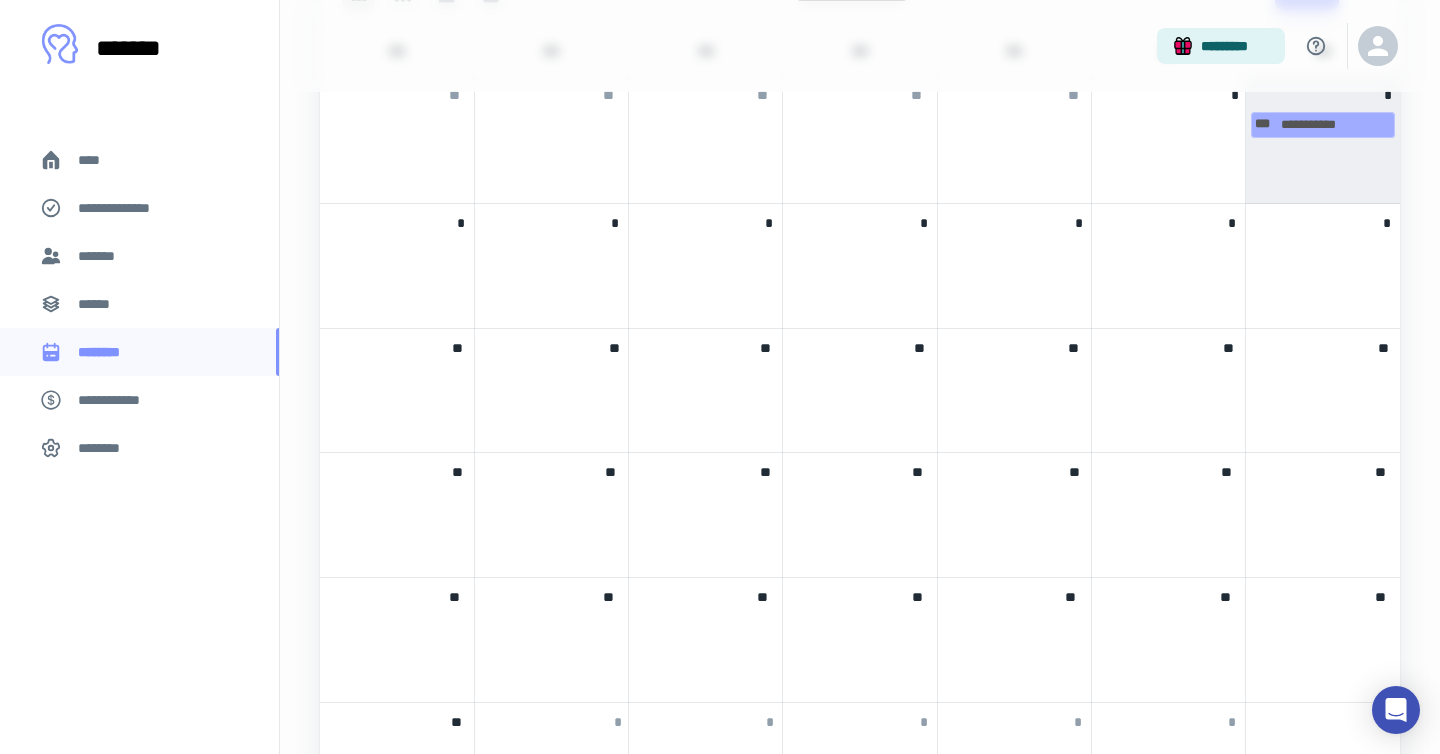 scroll, scrollTop: 313, scrollLeft: 0, axis: vertical 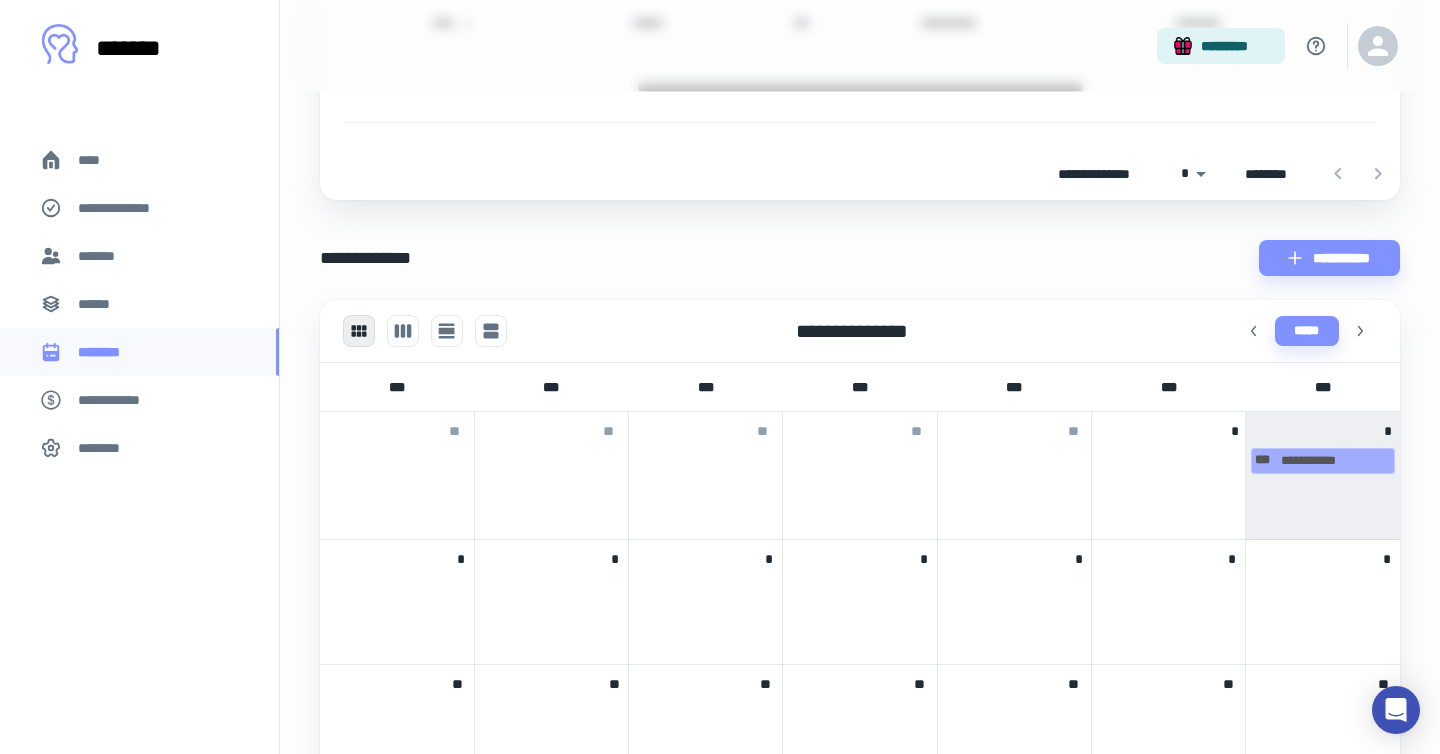 click on "**********" at bounding box center (119, 400) 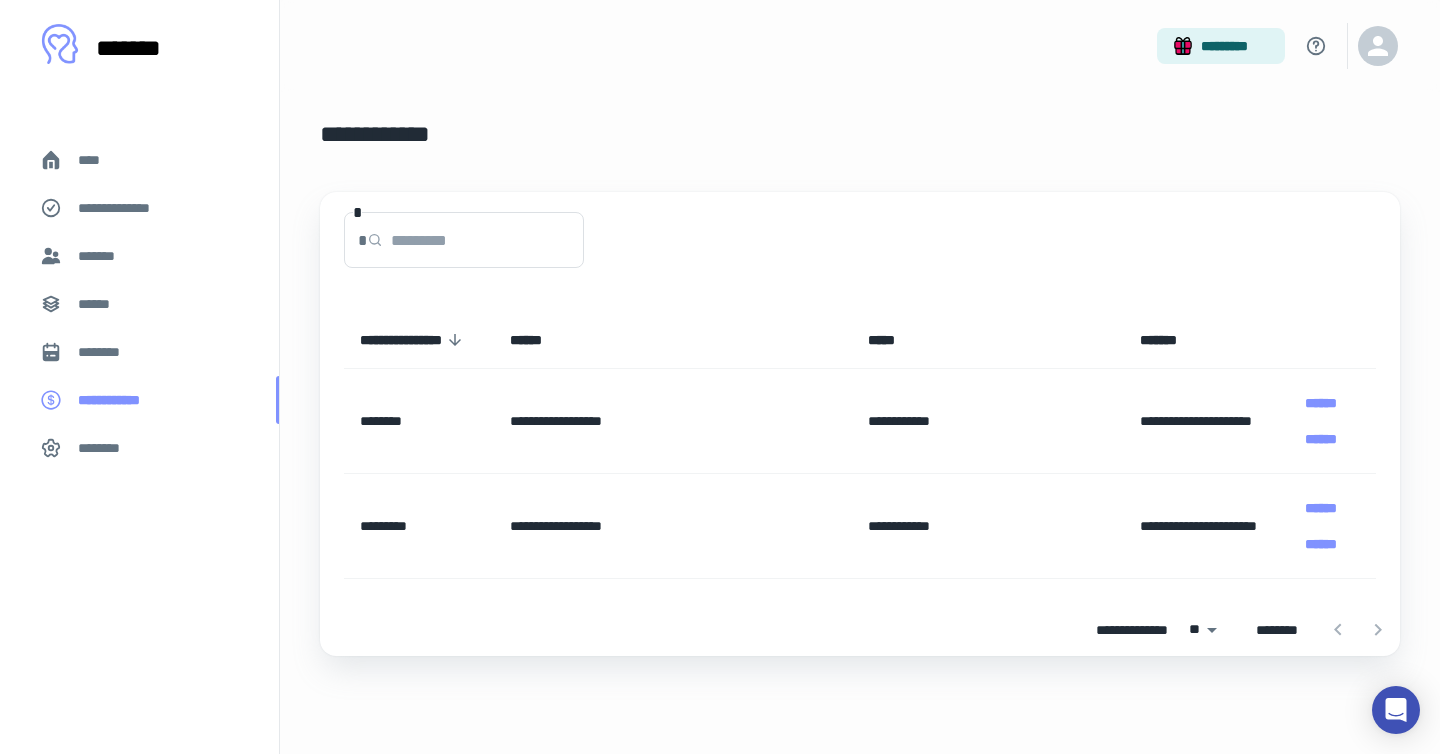 scroll, scrollTop: 0, scrollLeft: 0, axis: both 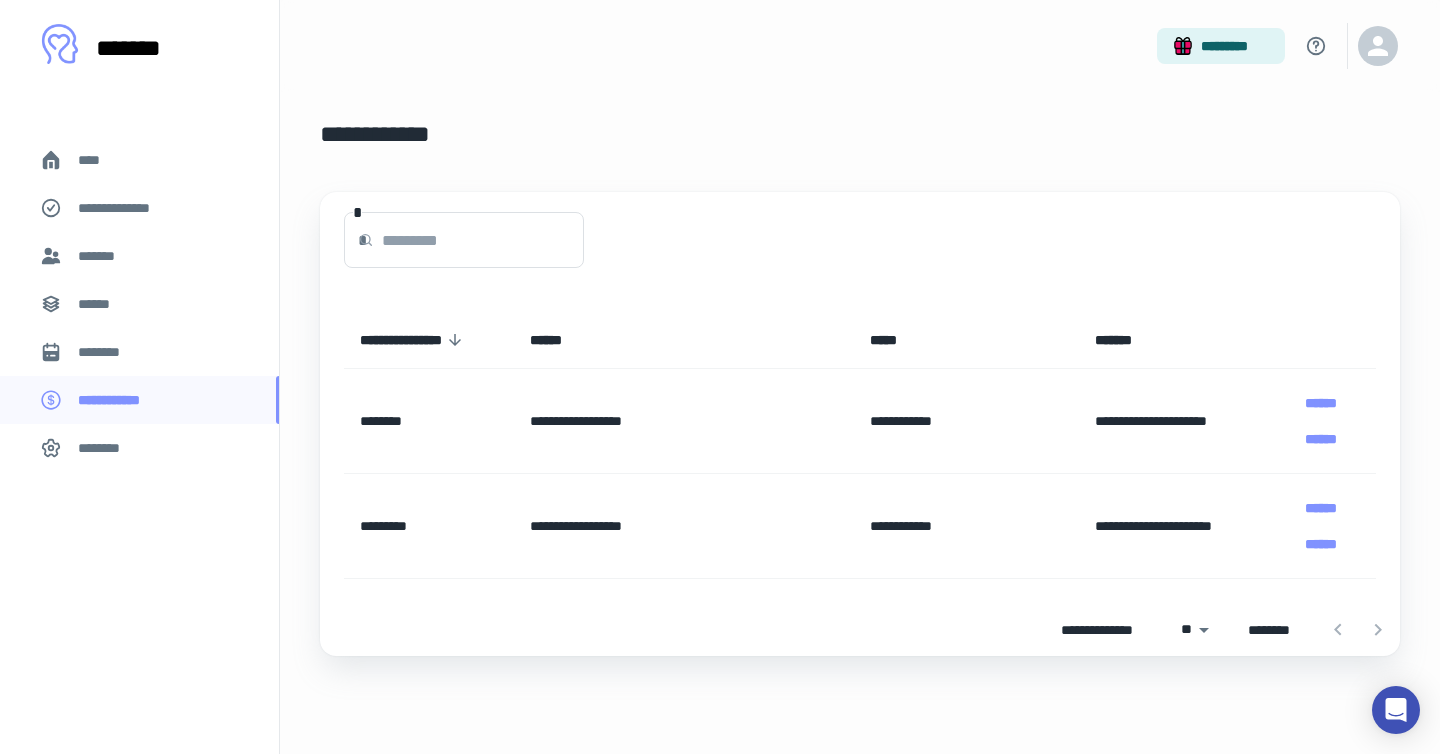 click on "********" at bounding box center (139, 448) 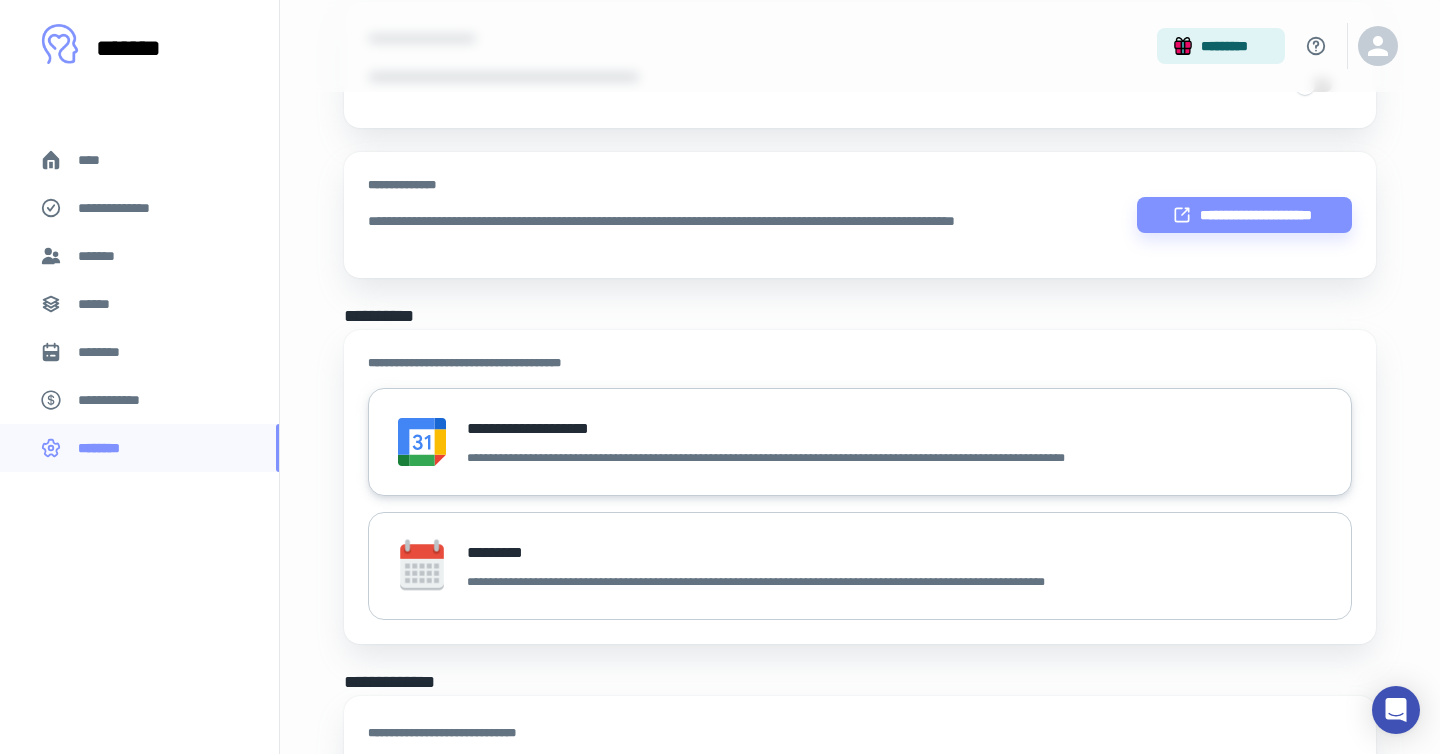 scroll, scrollTop: 196, scrollLeft: 0, axis: vertical 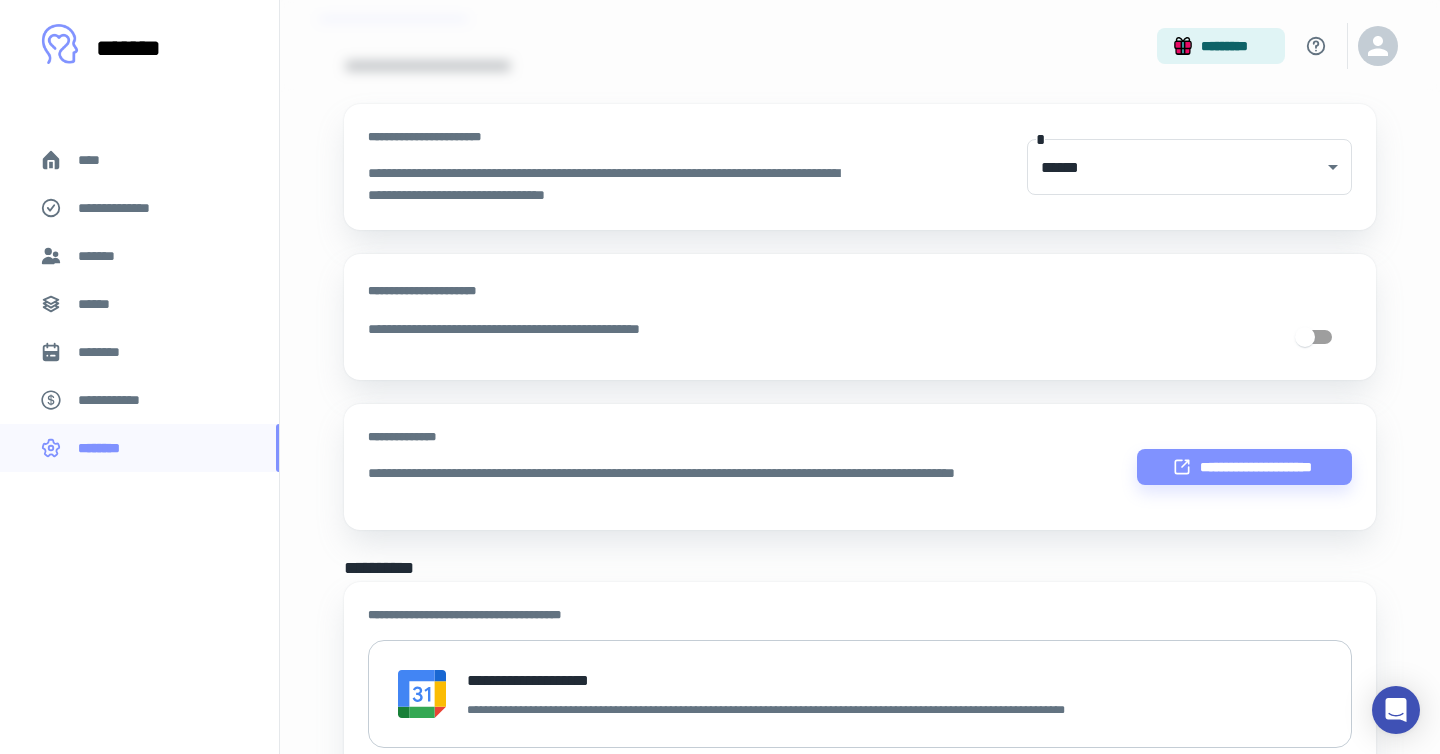 click on "*******" at bounding box center [139, 256] 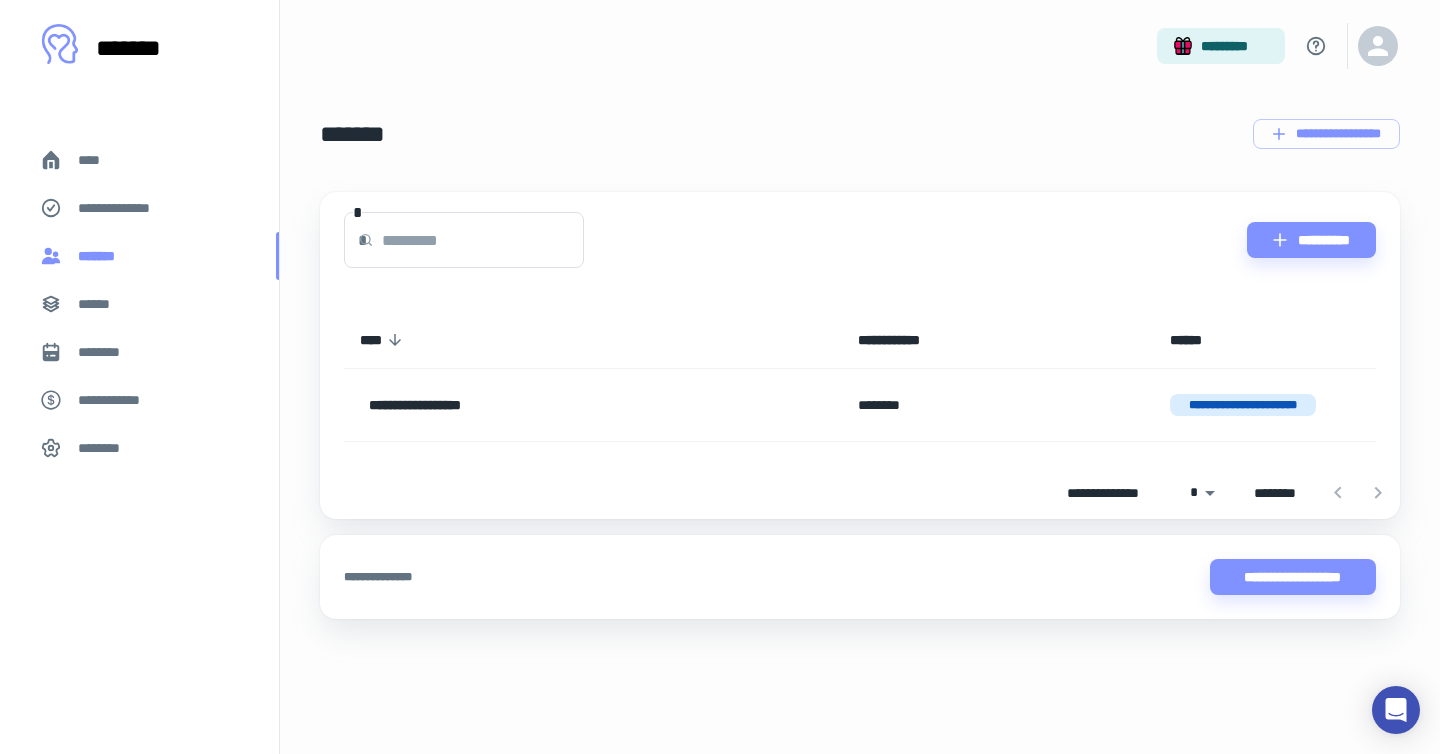 scroll, scrollTop: 0, scrollLeft: 0, axis: both 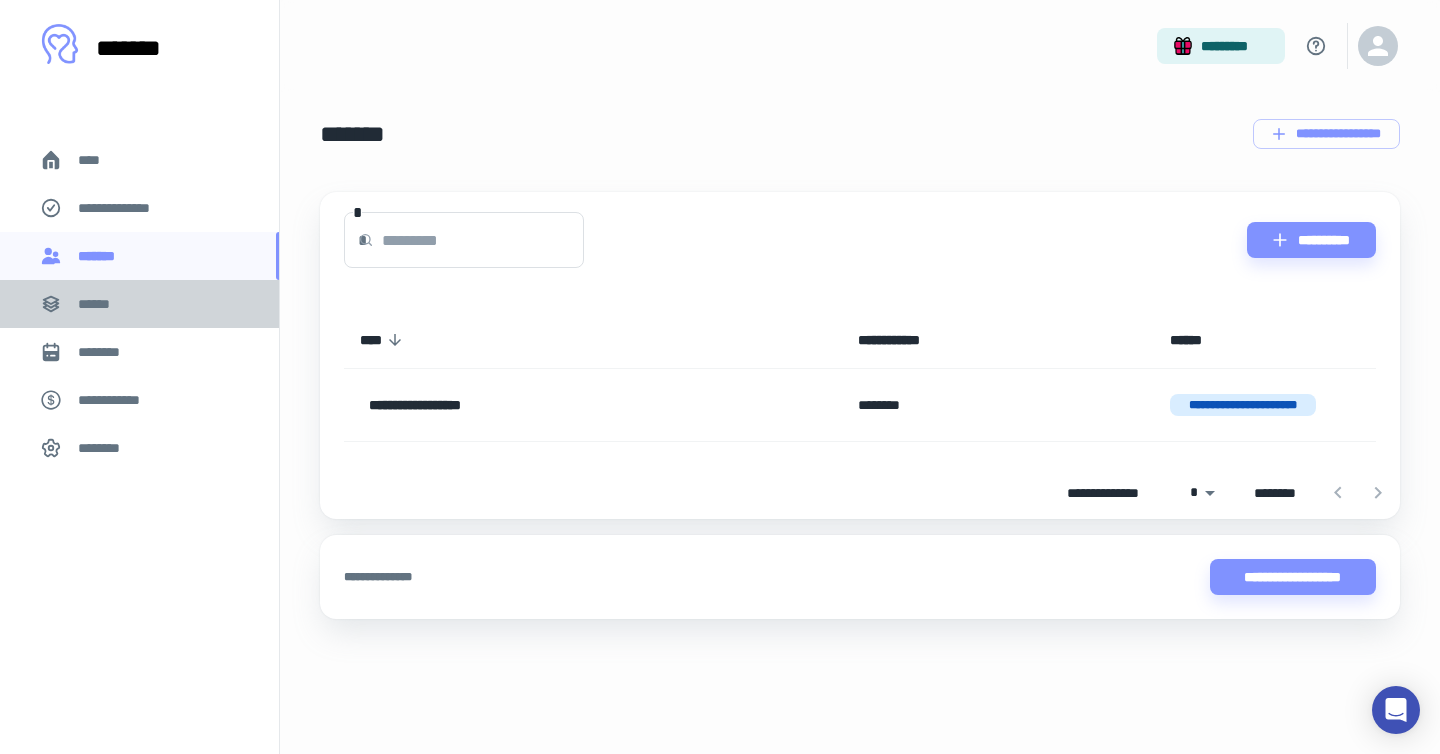 click on "******" at bounding box center [100, 304] 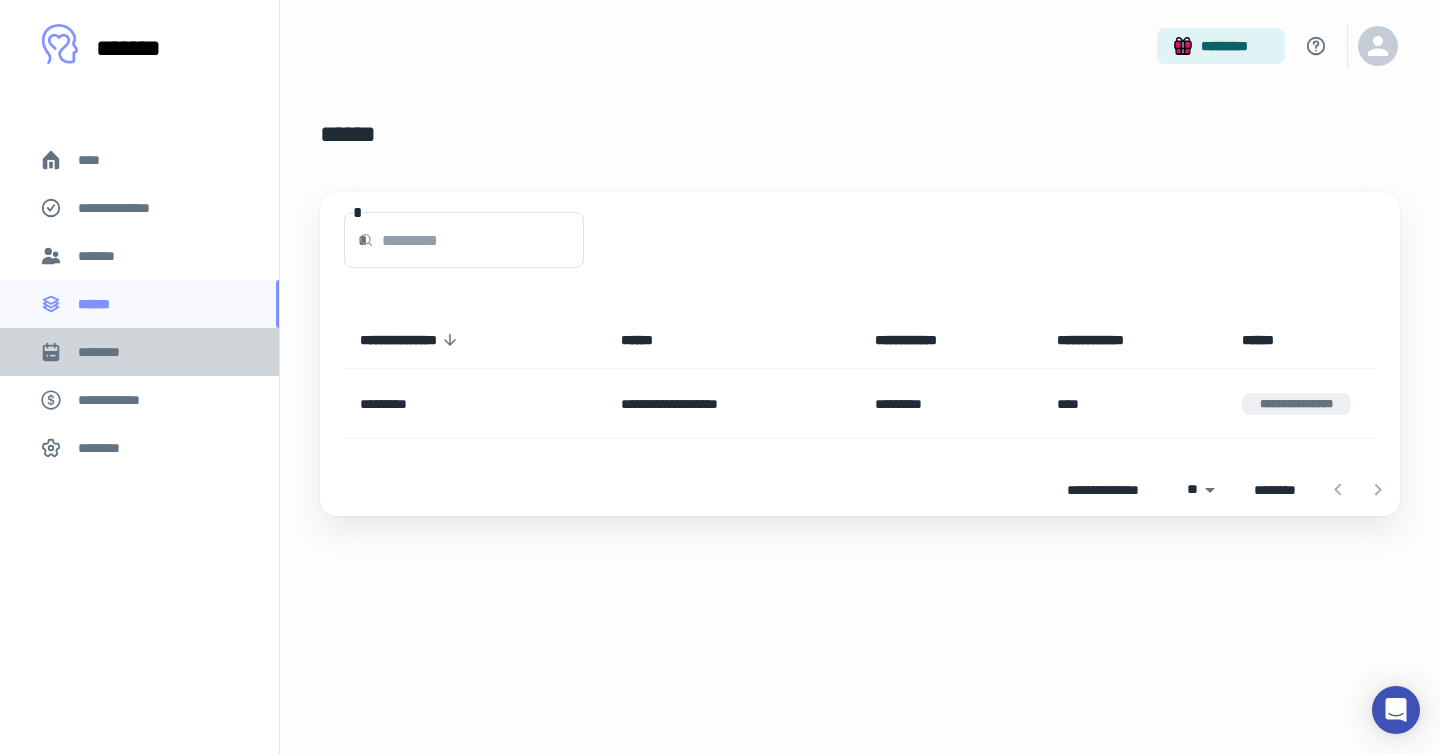 click on "********" at bounding box center (107, 352) 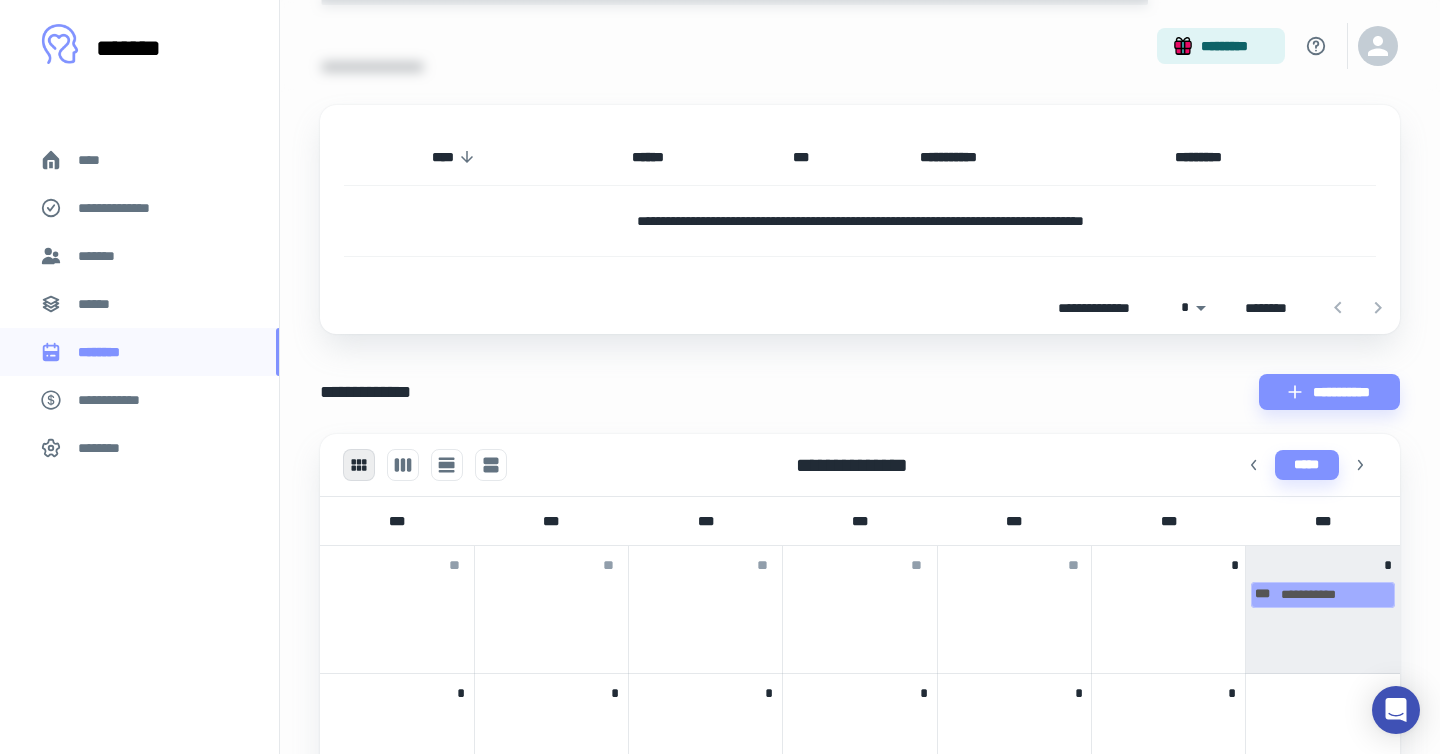 scroll, scrollTop: 0, scrollLeft: 0, axis: both 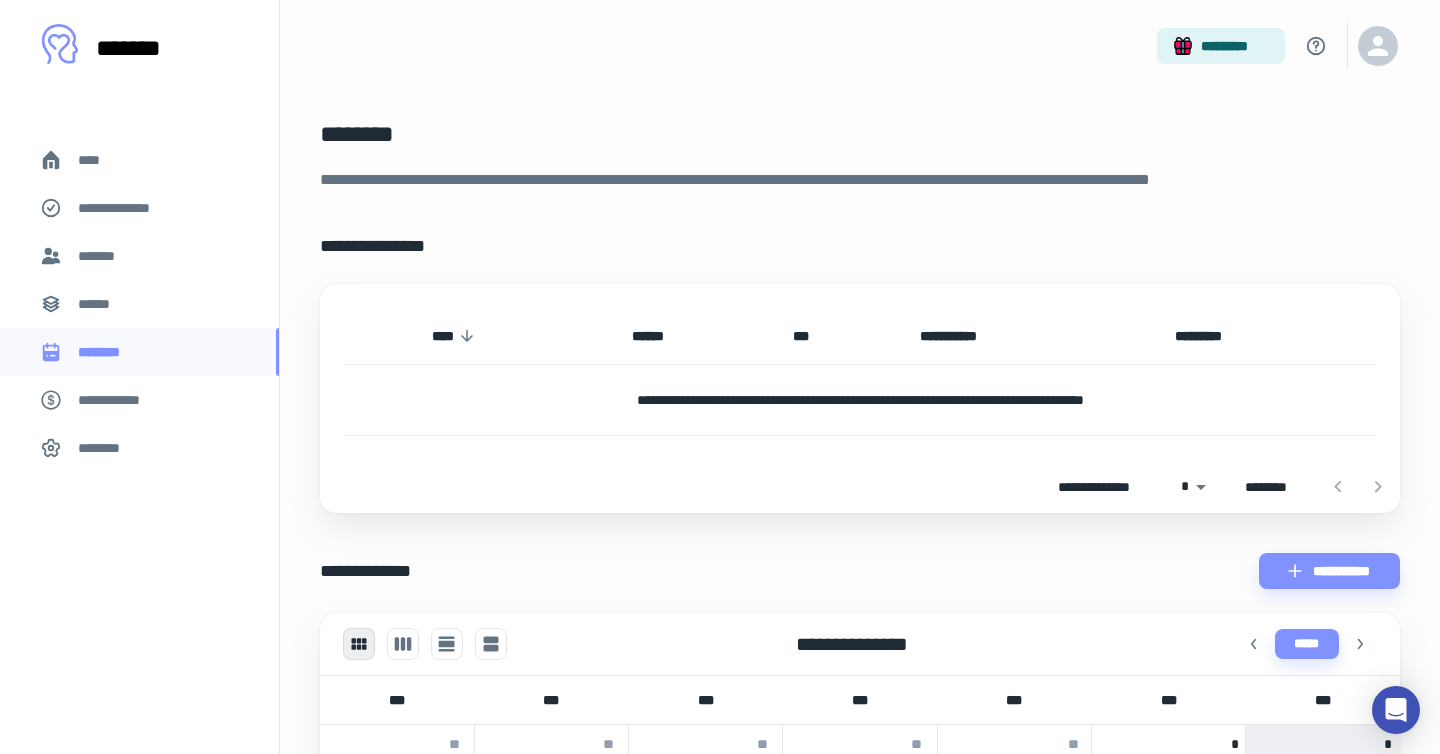click on "*******" at bounding box center [139, 256] 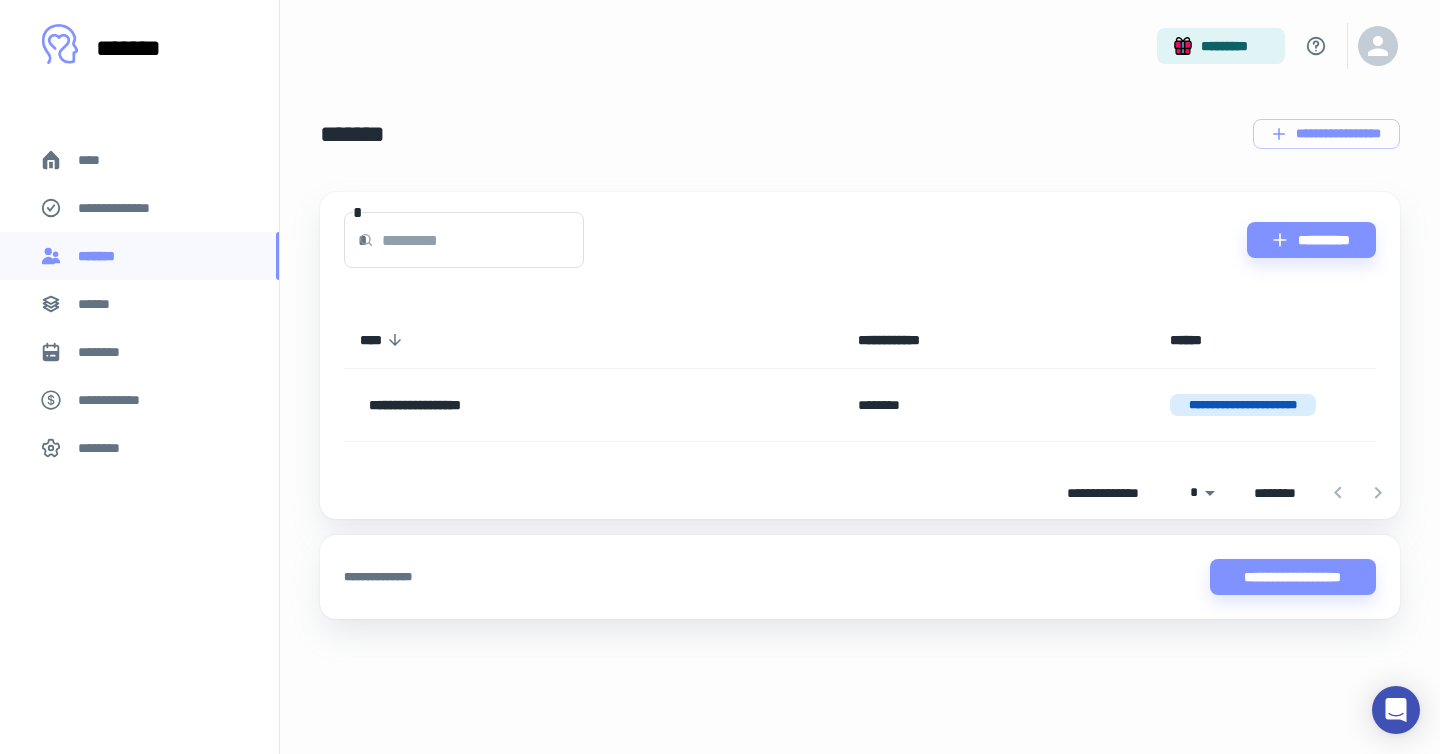click on "**********" at bounding box center [127, 208] 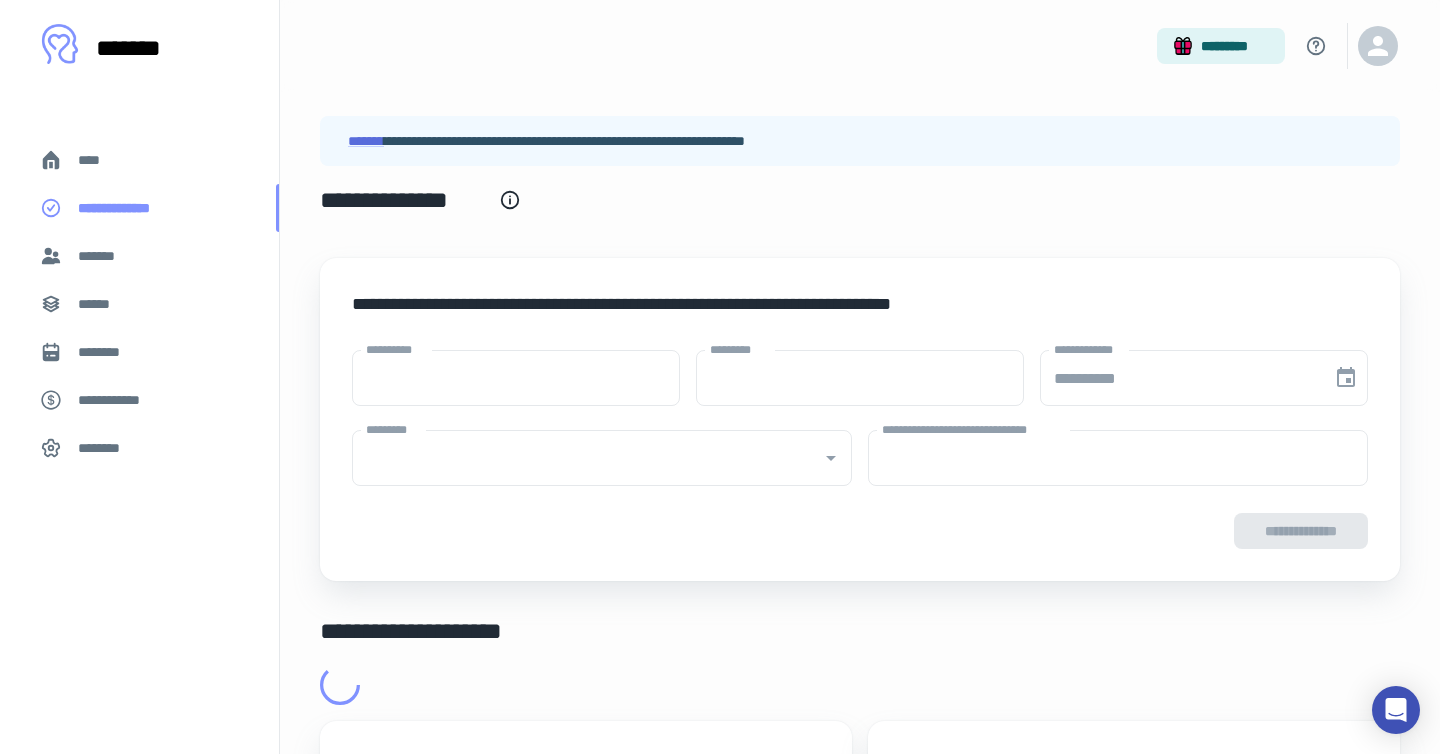 type on "****" 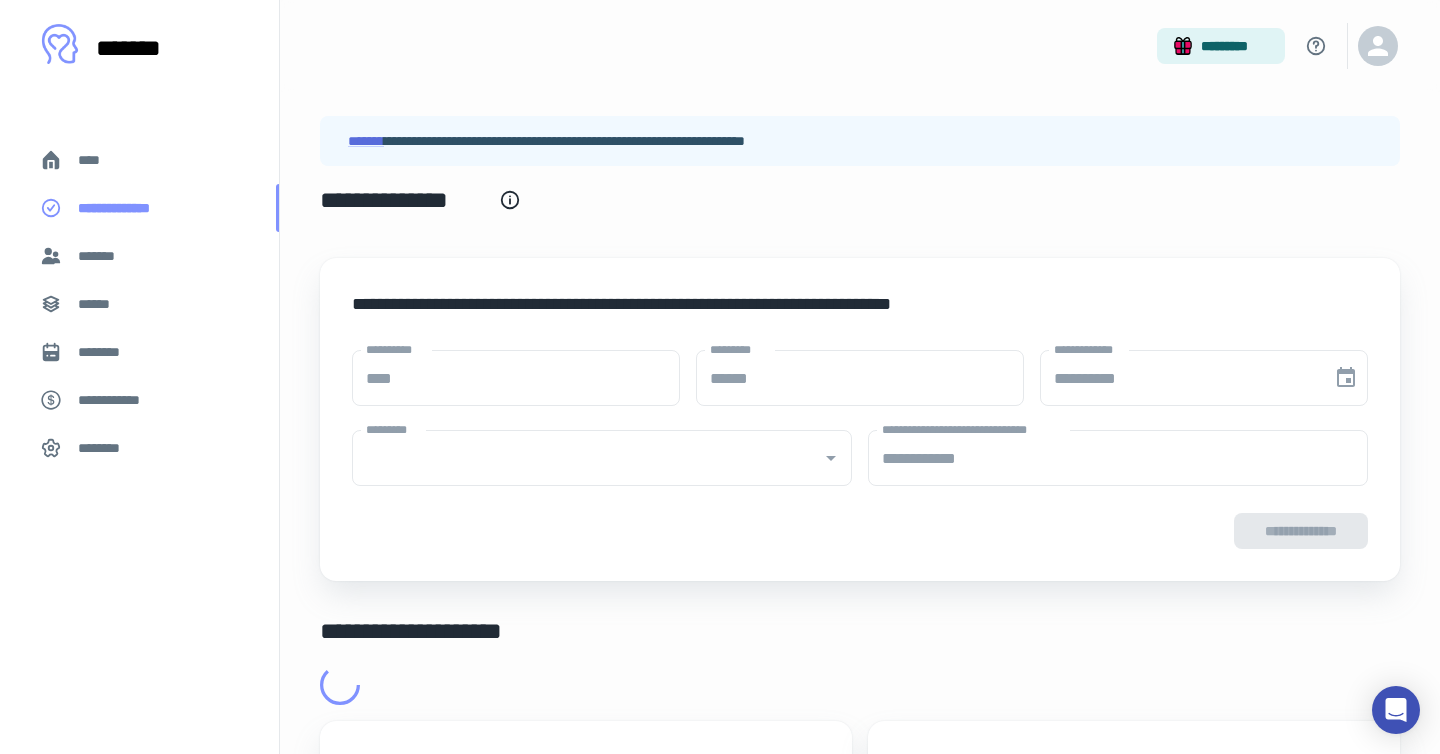 type on "**********" 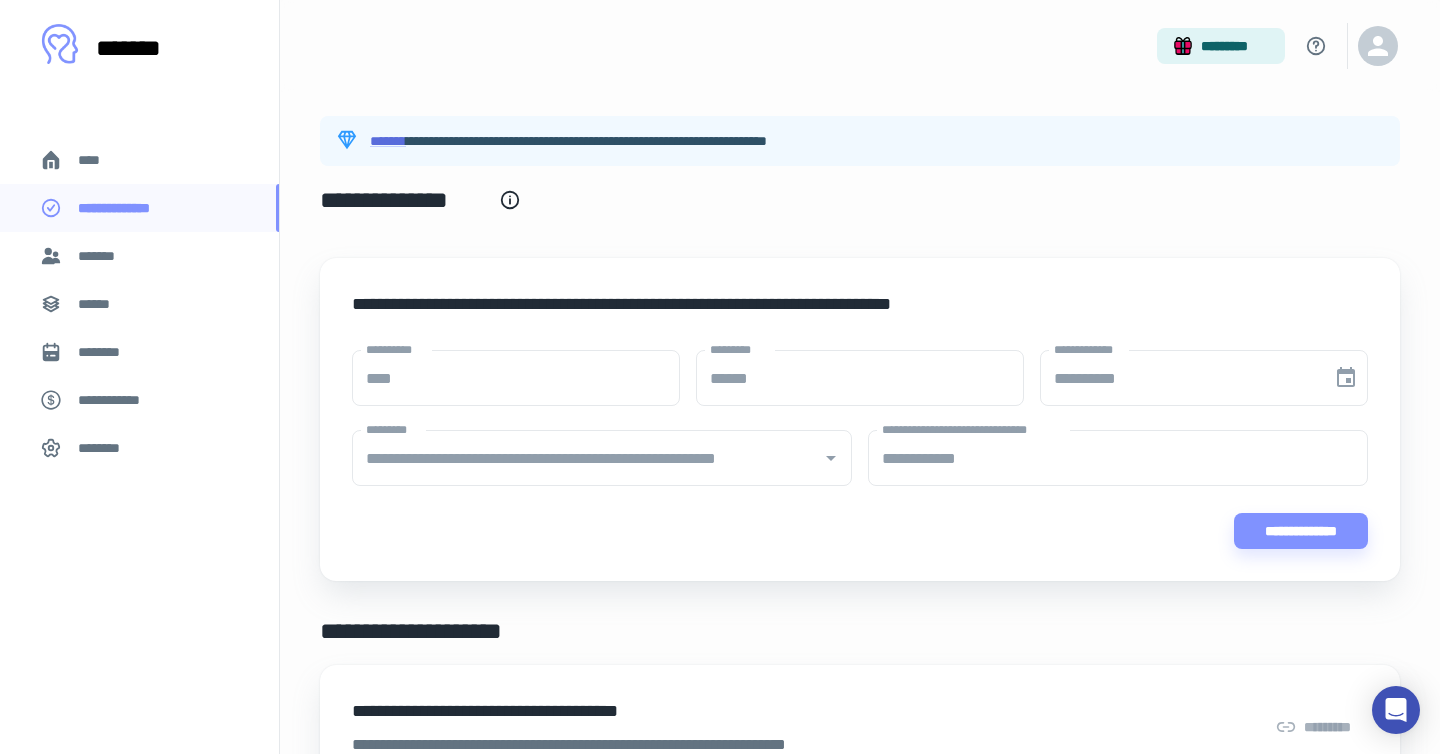 click on "********" at bounding box center (107, 352) 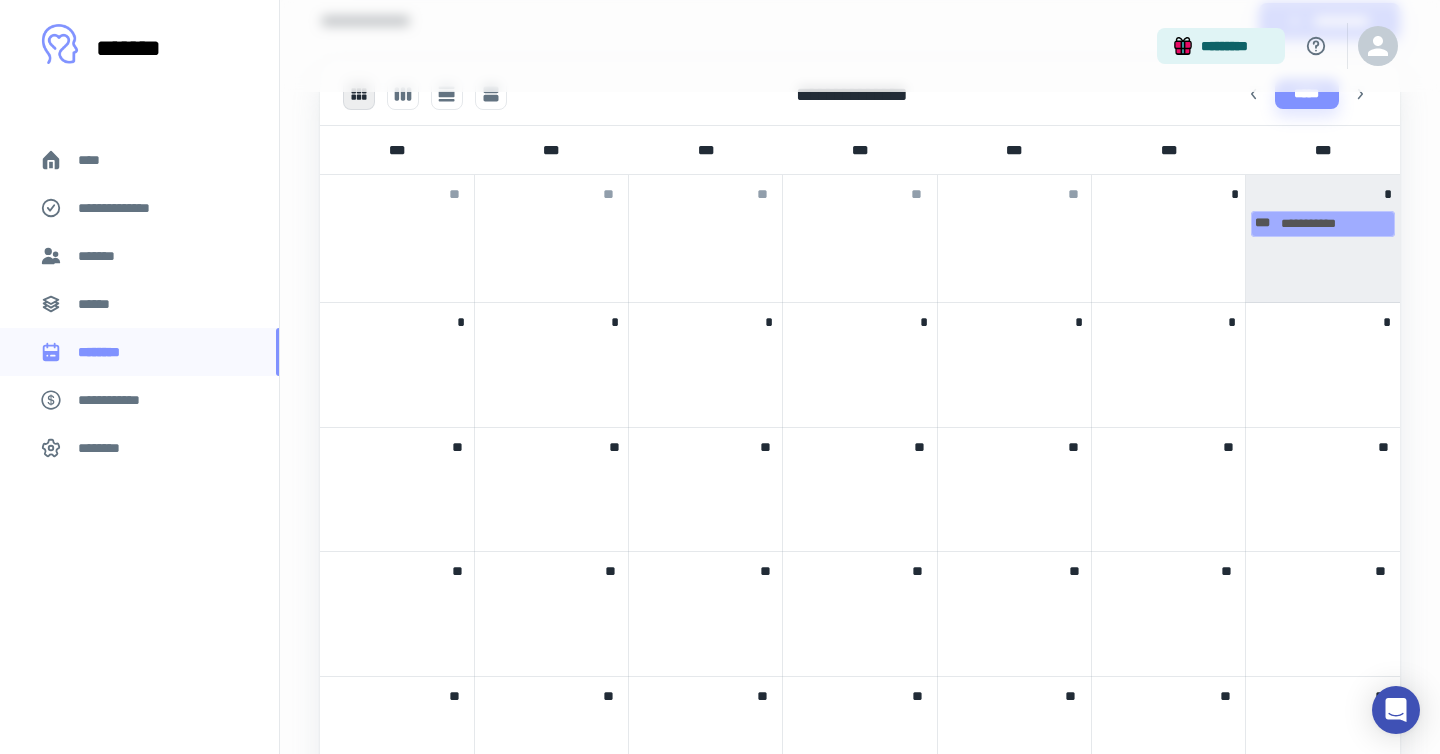 scroll, scrollTop: 542, scrollLeft: 0, axis: vertical 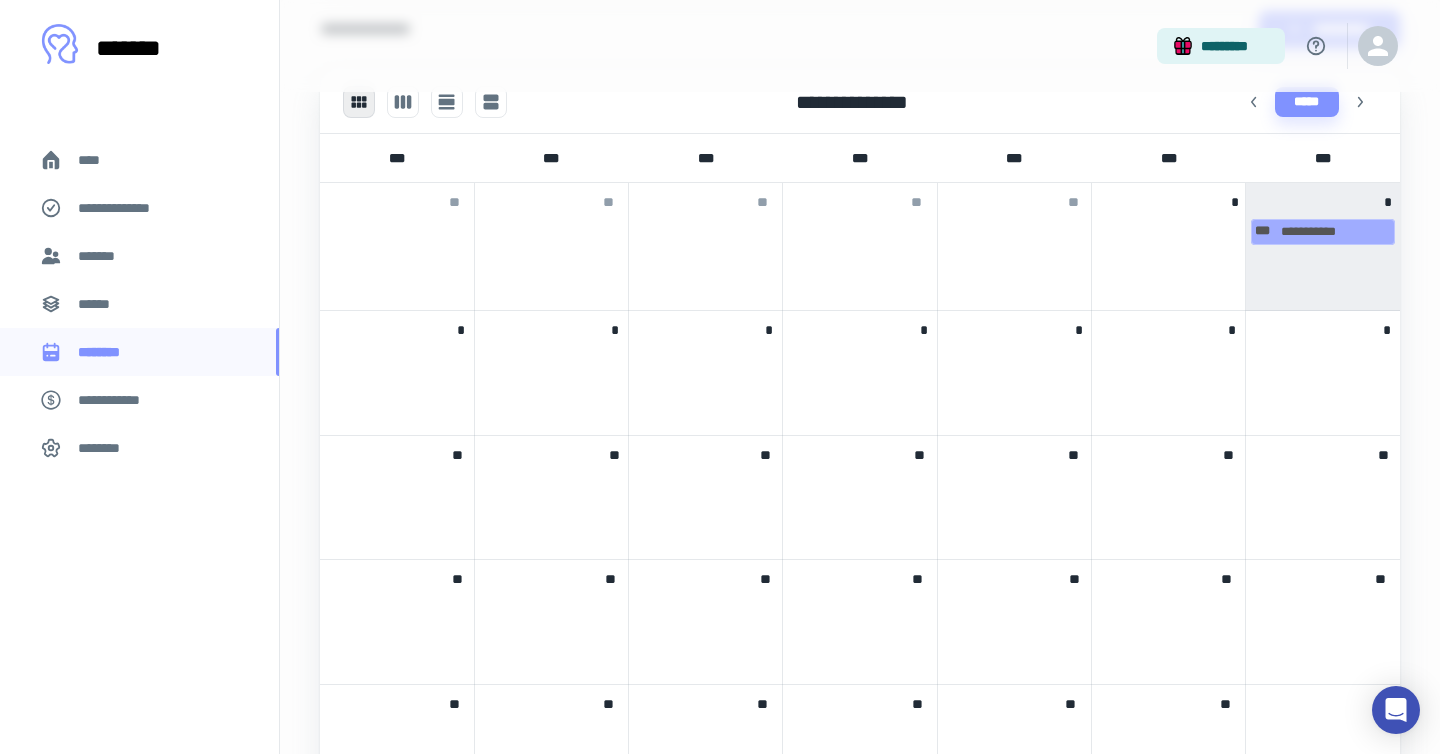 click at bounding box center [1323, 358] 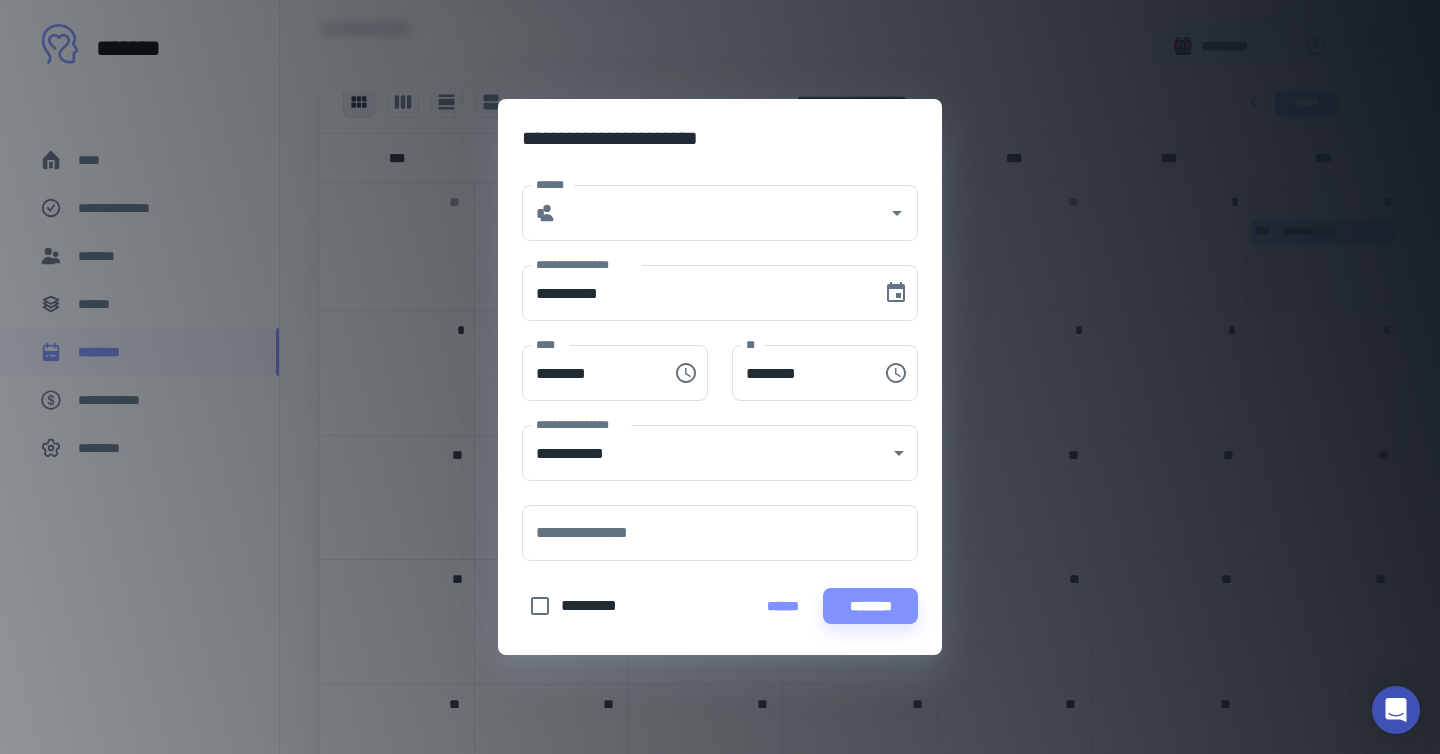click on "**********" at bounding box center [720, 377] 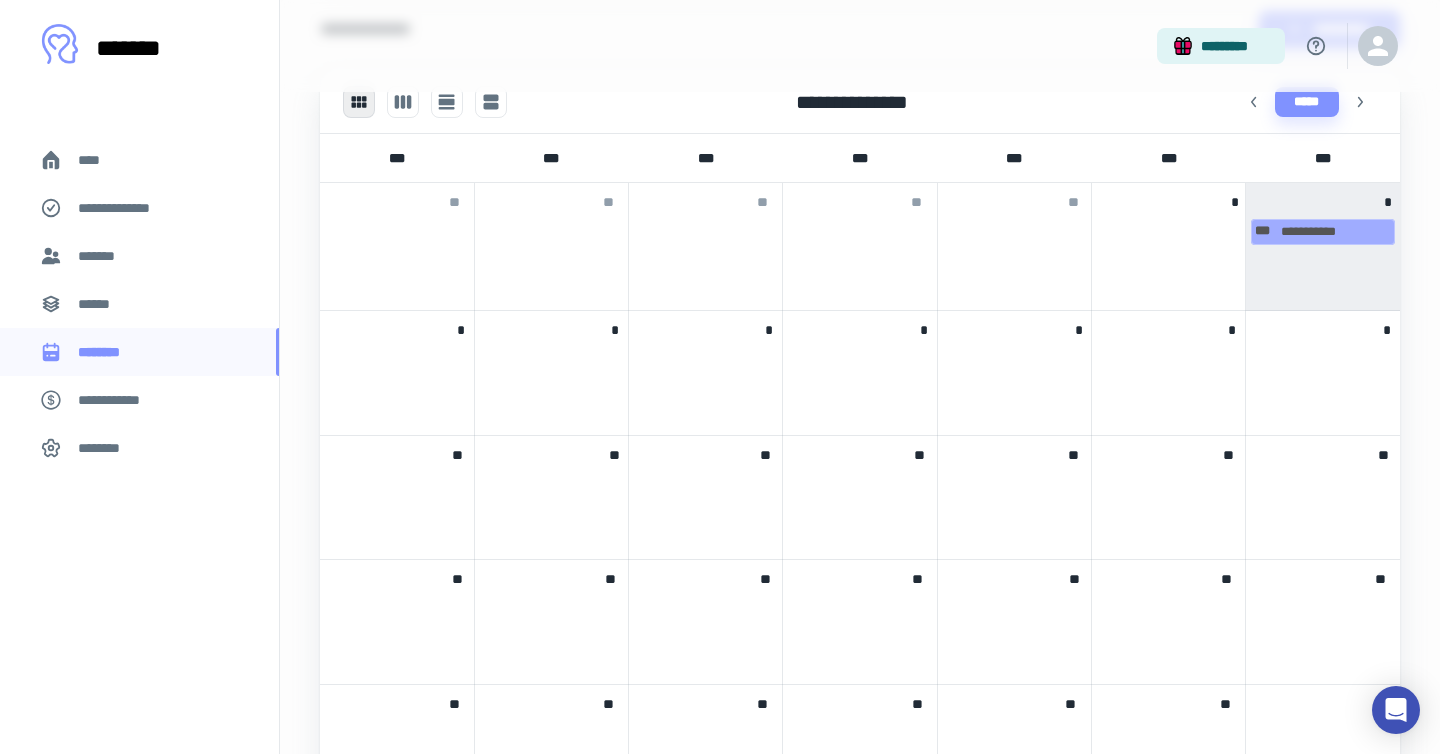 click at bounding box center [1323, 358] 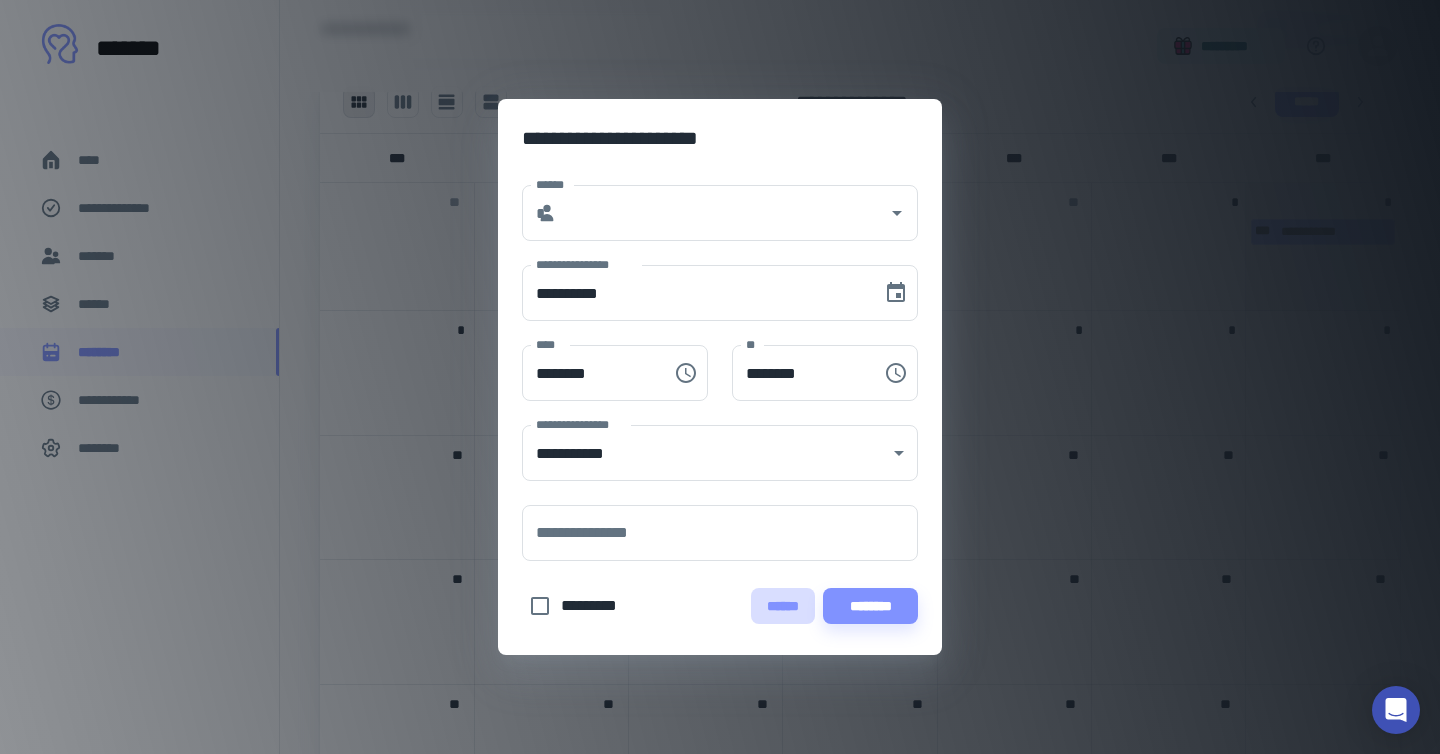 click on "******" at bounding box center [783, 606] 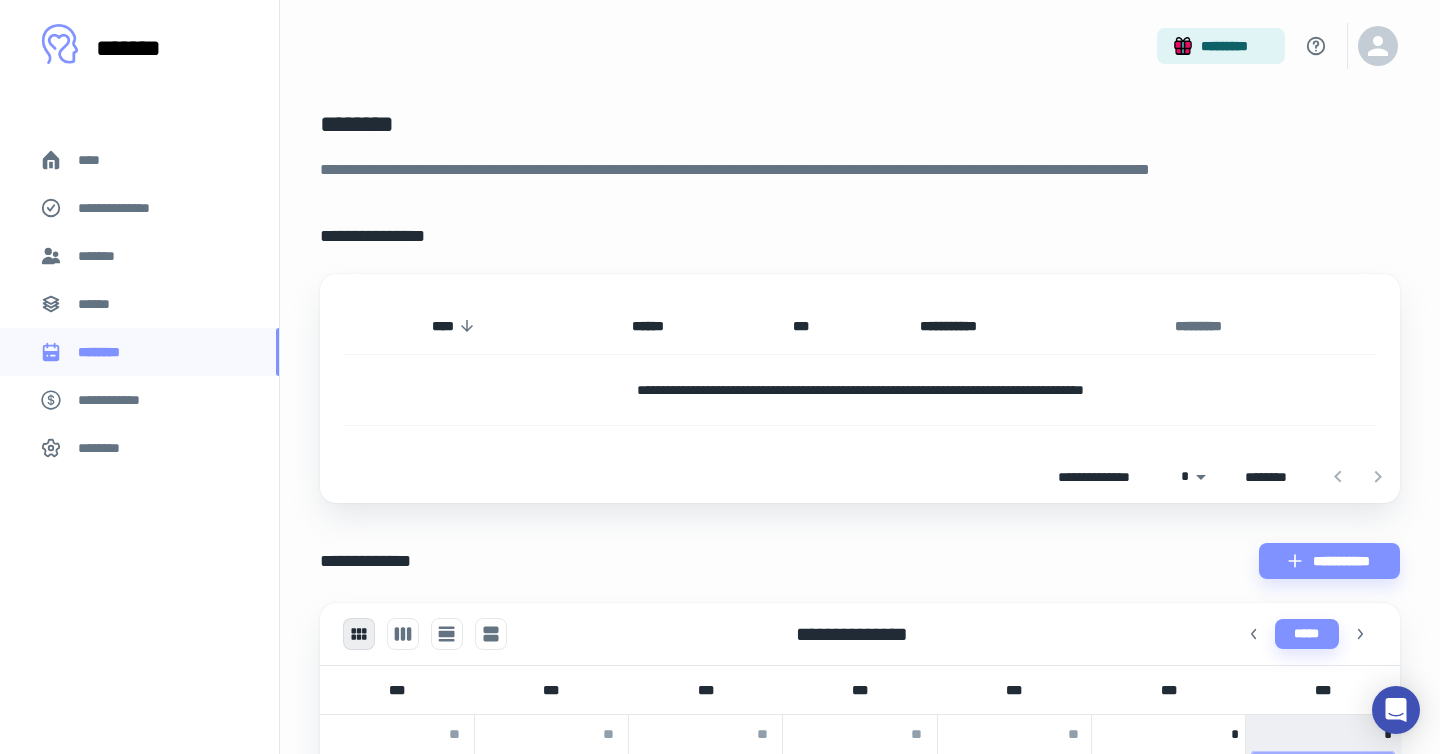 scroll, scrollTop: 0, scrollLeft: 0, axis: both 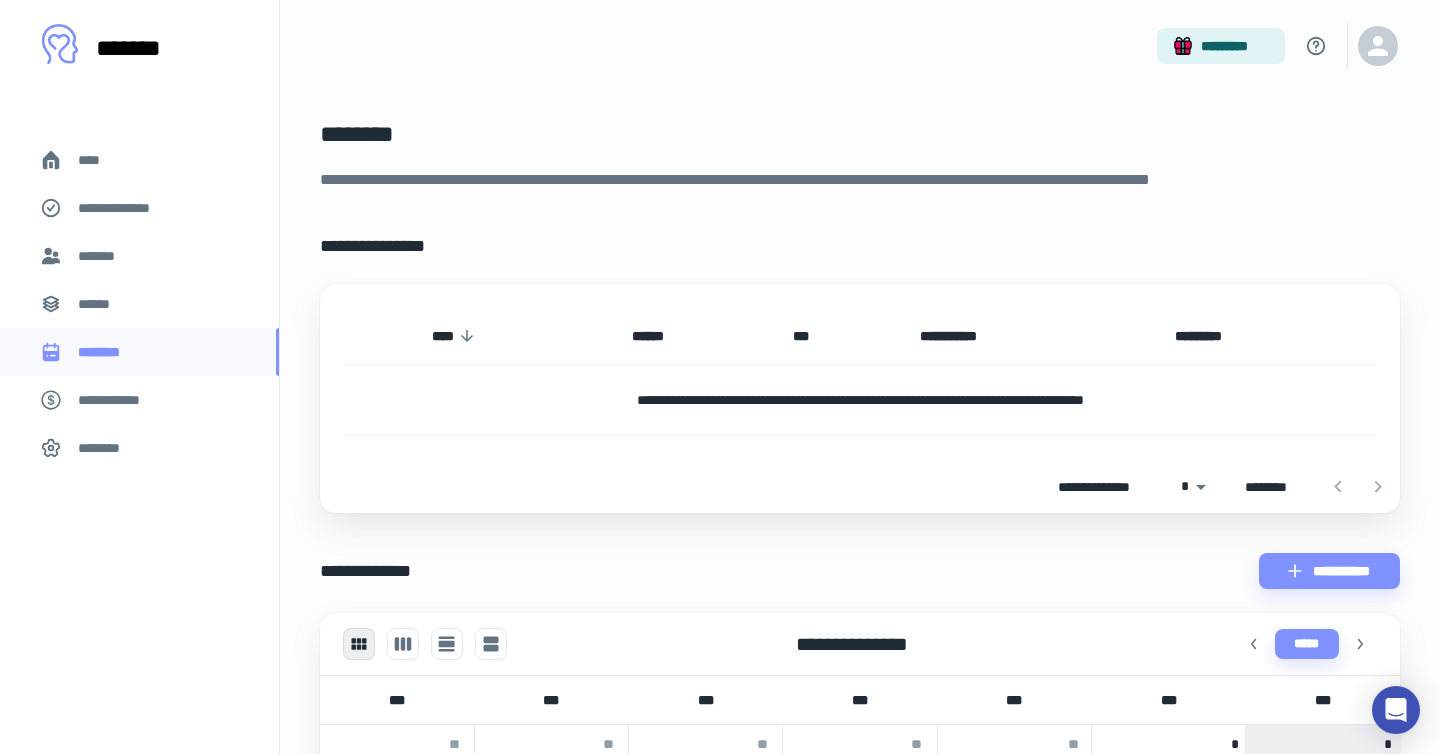 click on "******" at bounding box center [139, 304] 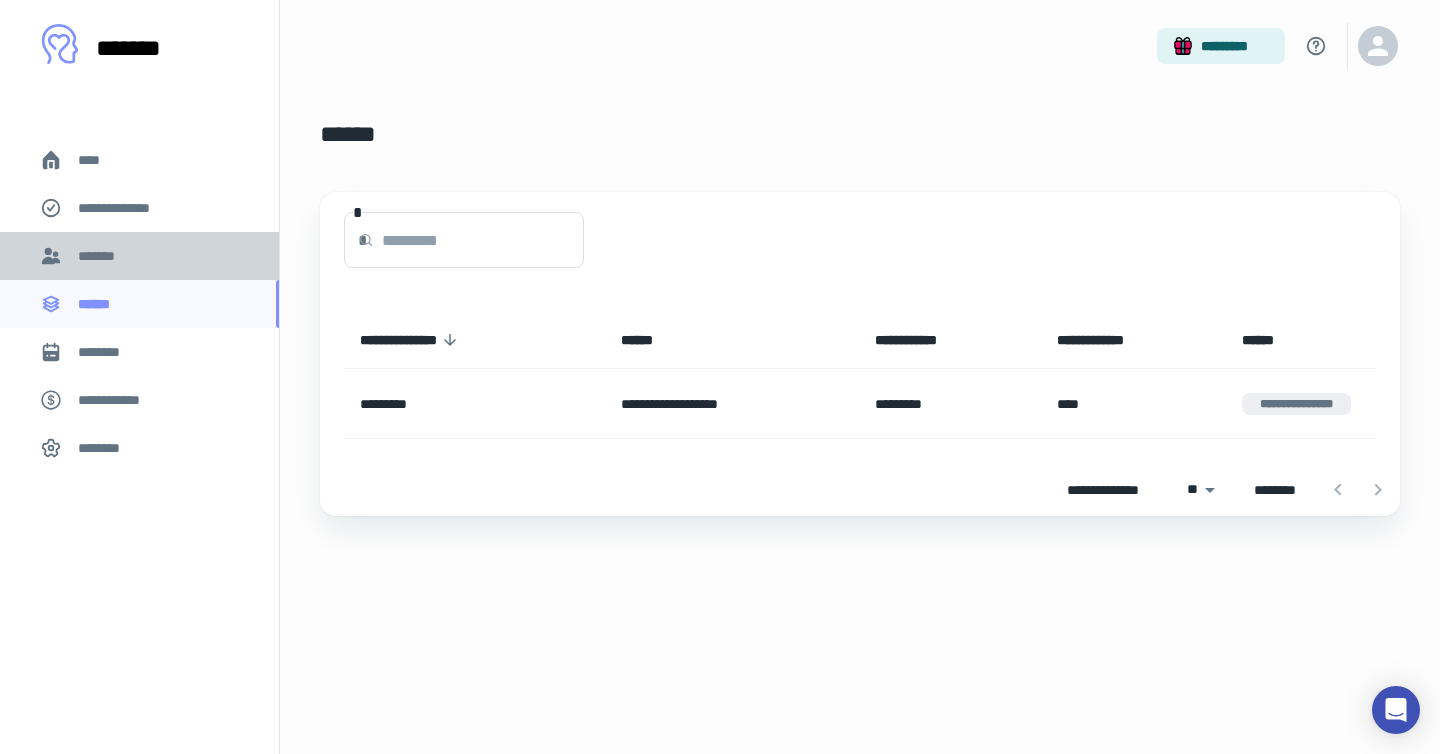click on "*******" at bounding box center [139, 256] 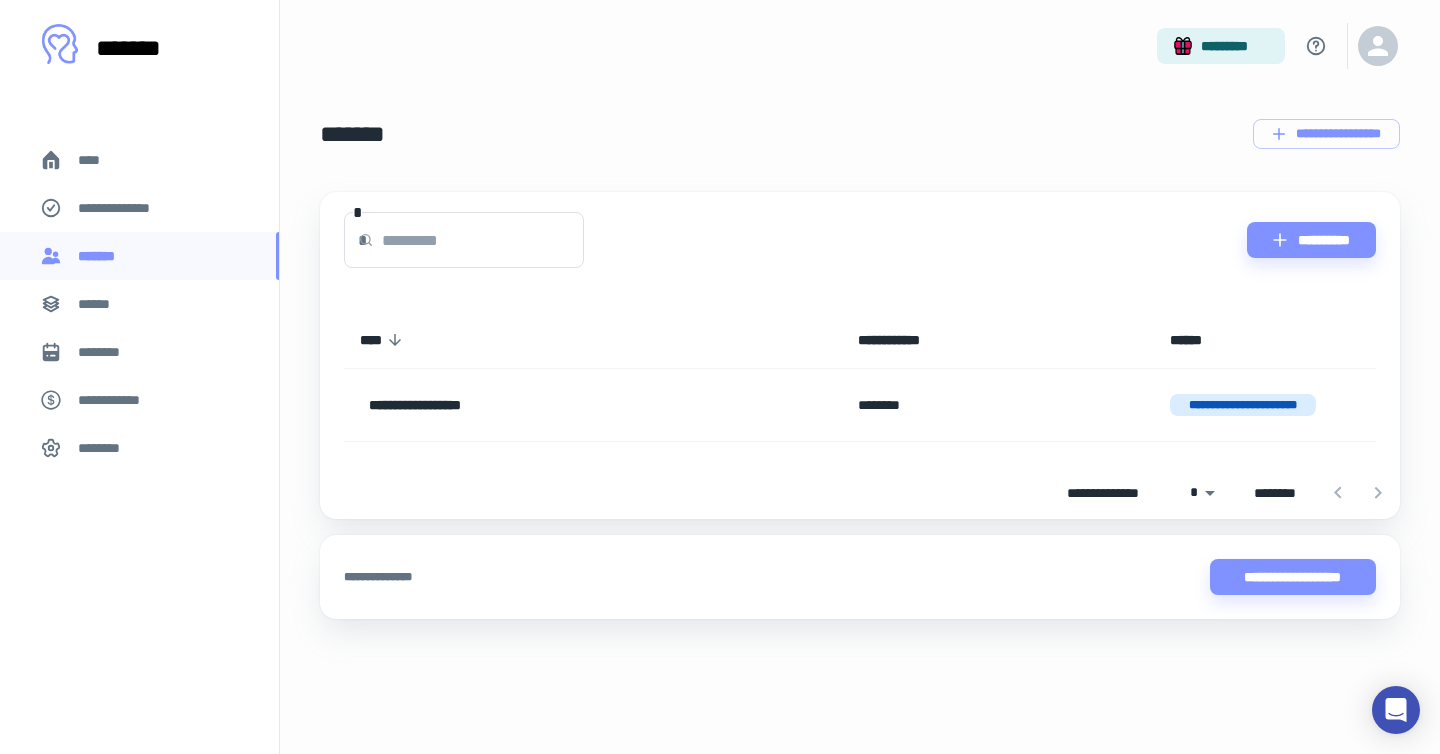 click on "**********" at bounding box center (139, 208) 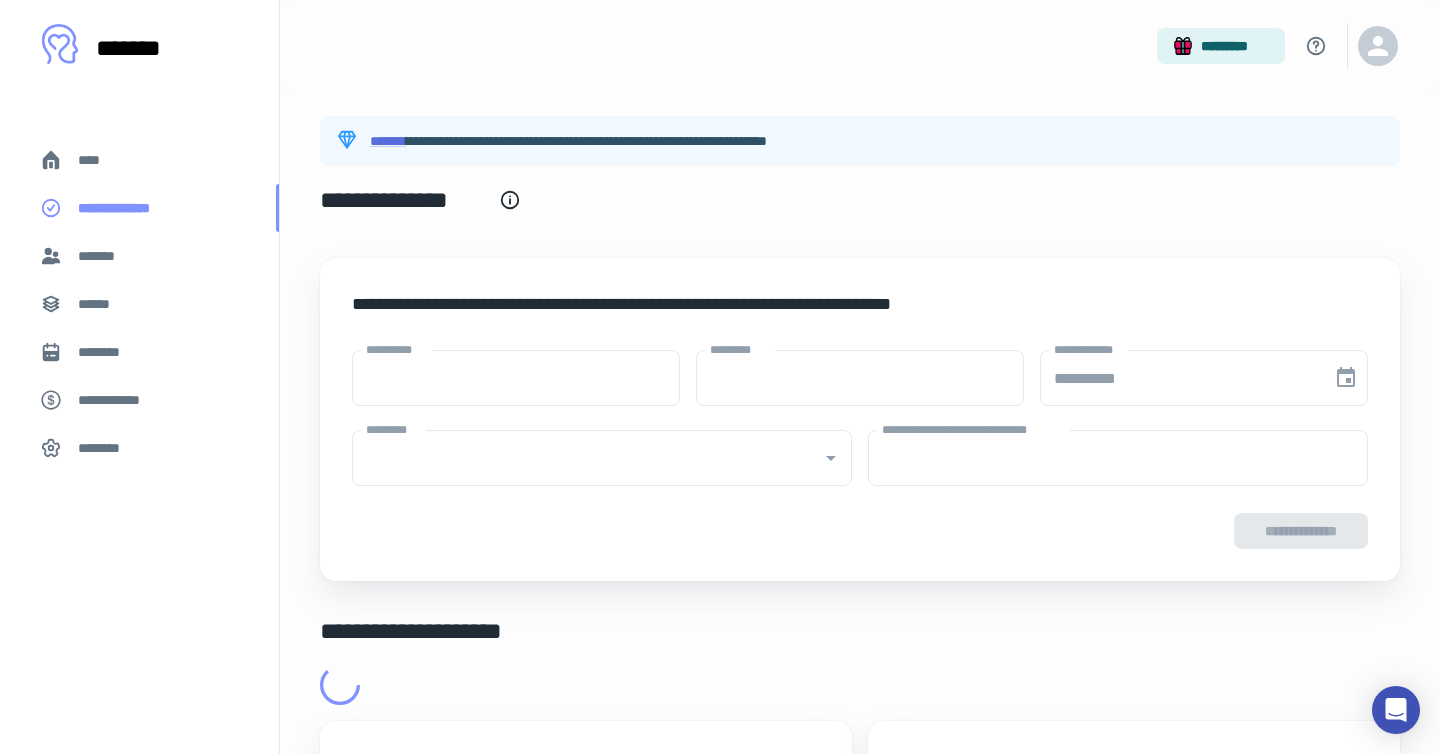 type on "****" 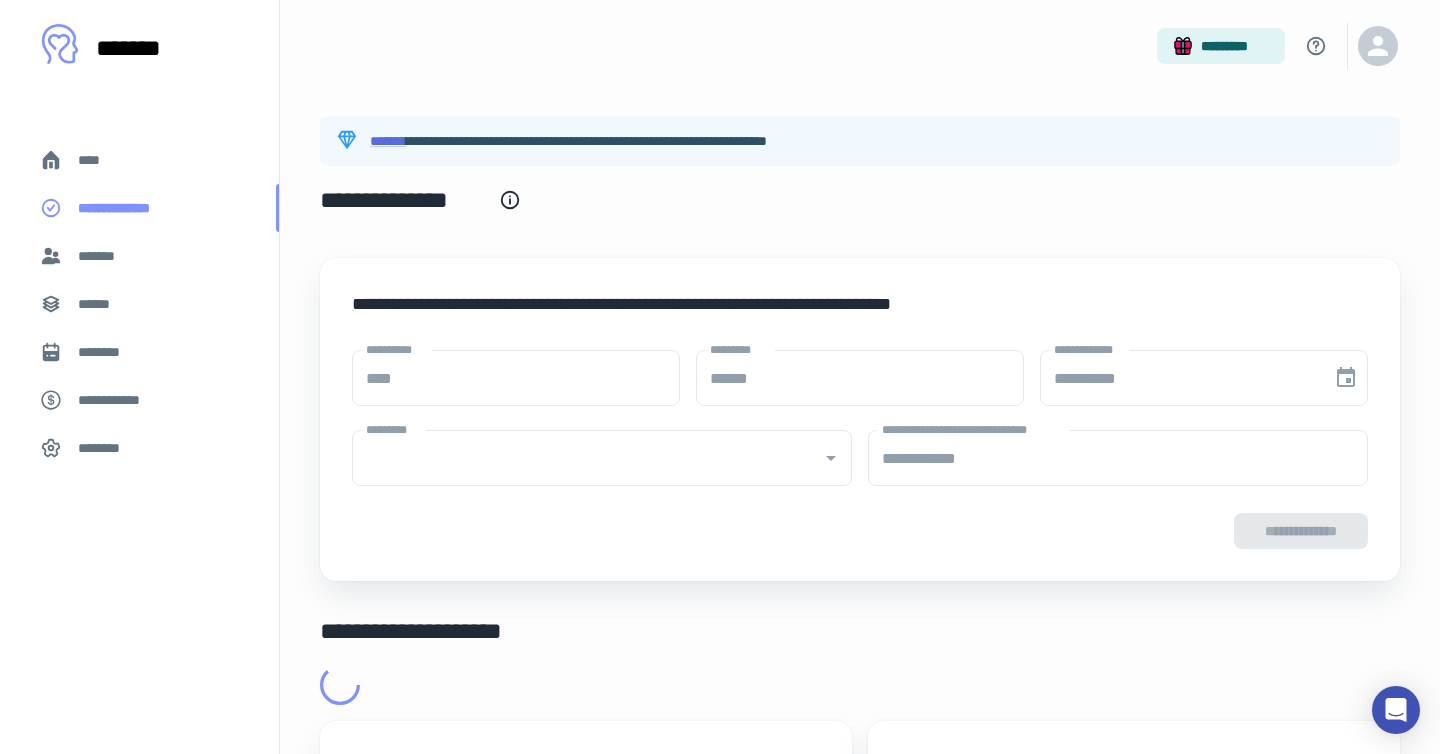 type on "**********" 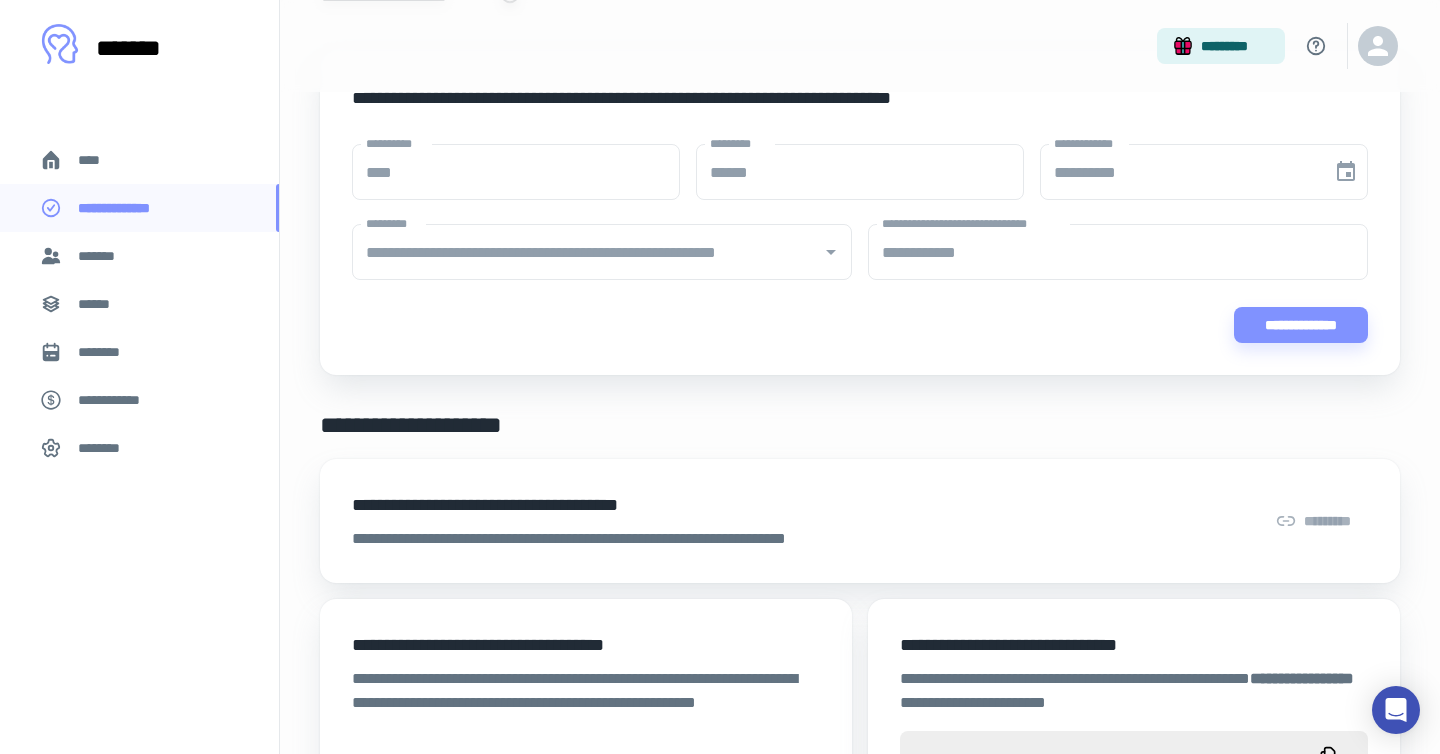 scroll, scrollTop: 76, scrollLeft: 0, axis: vertical 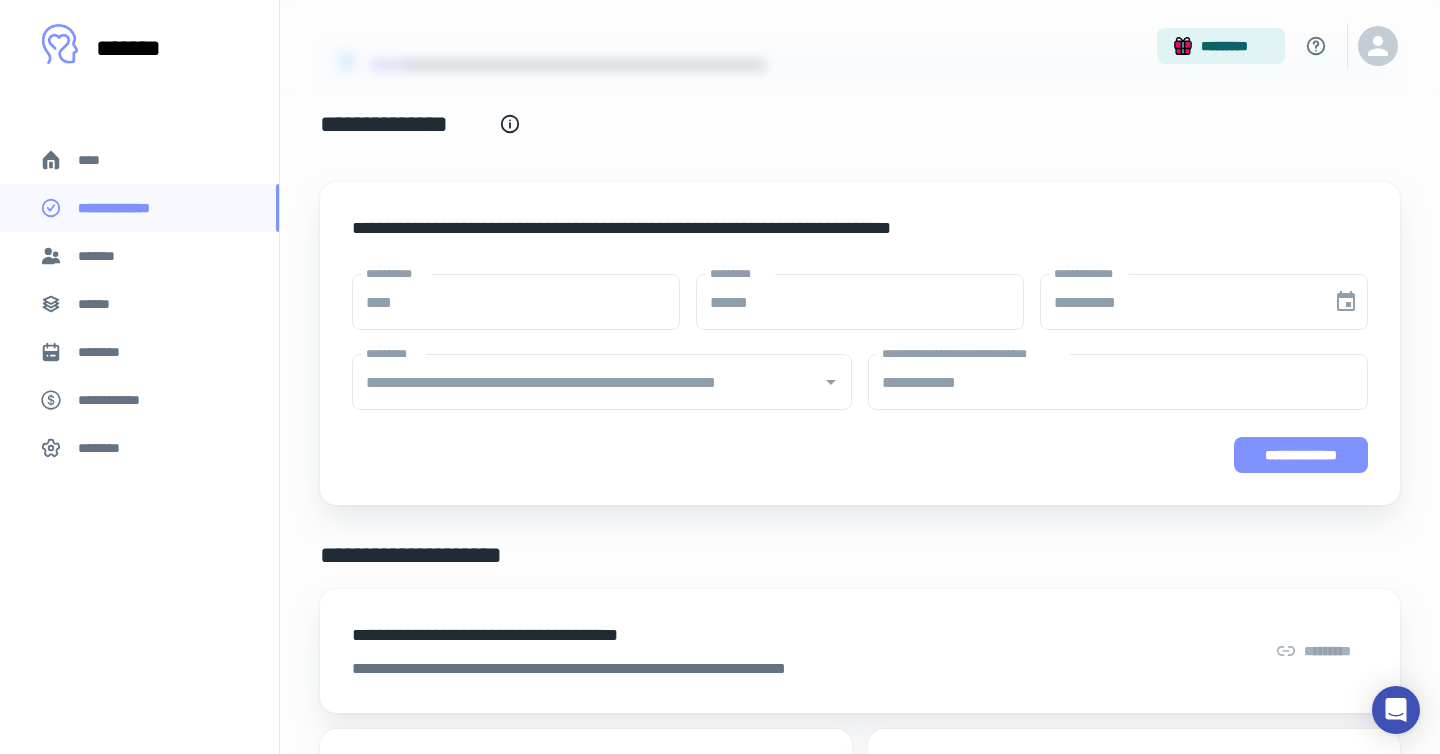 click on "**********" at bounding box center (1301, 455) 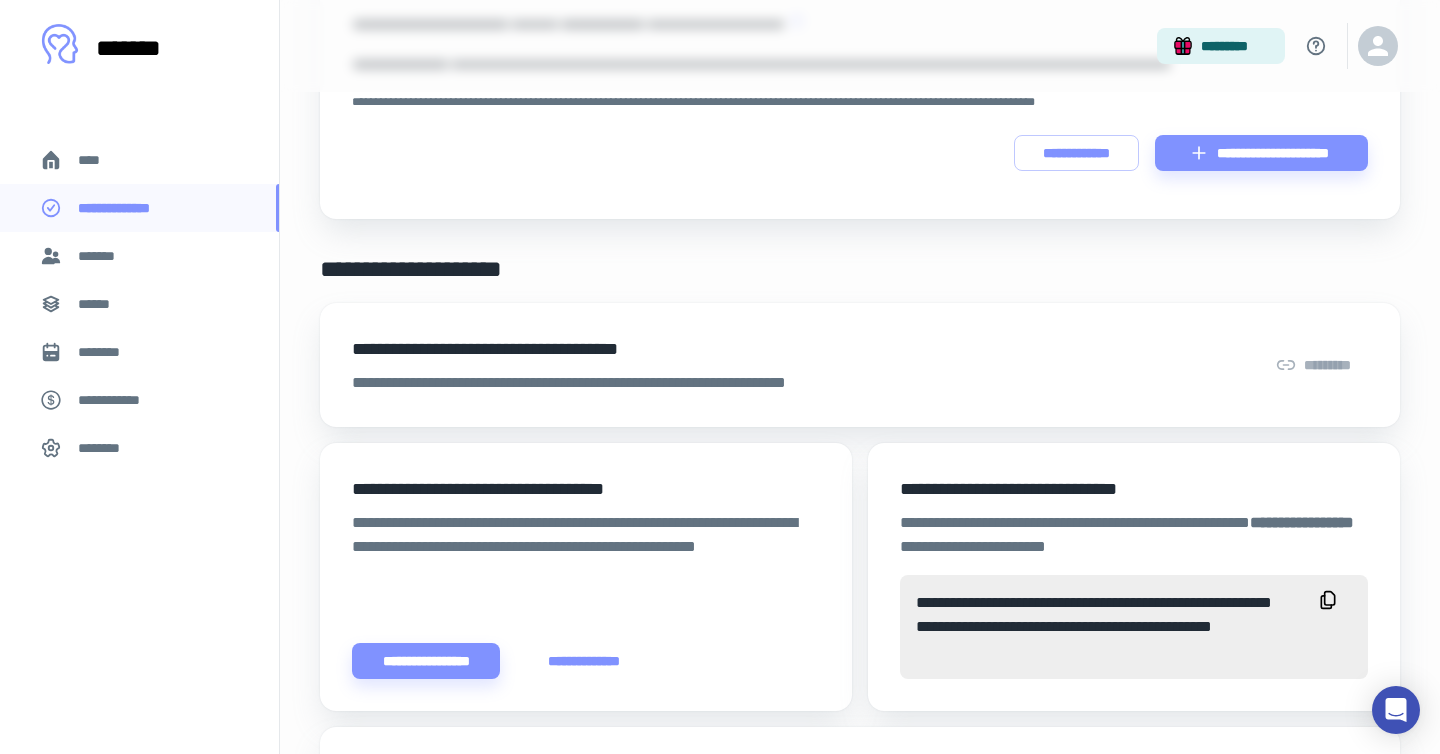 scroll, scrollTop: 443, scrollLeft: 0, axis: vertical 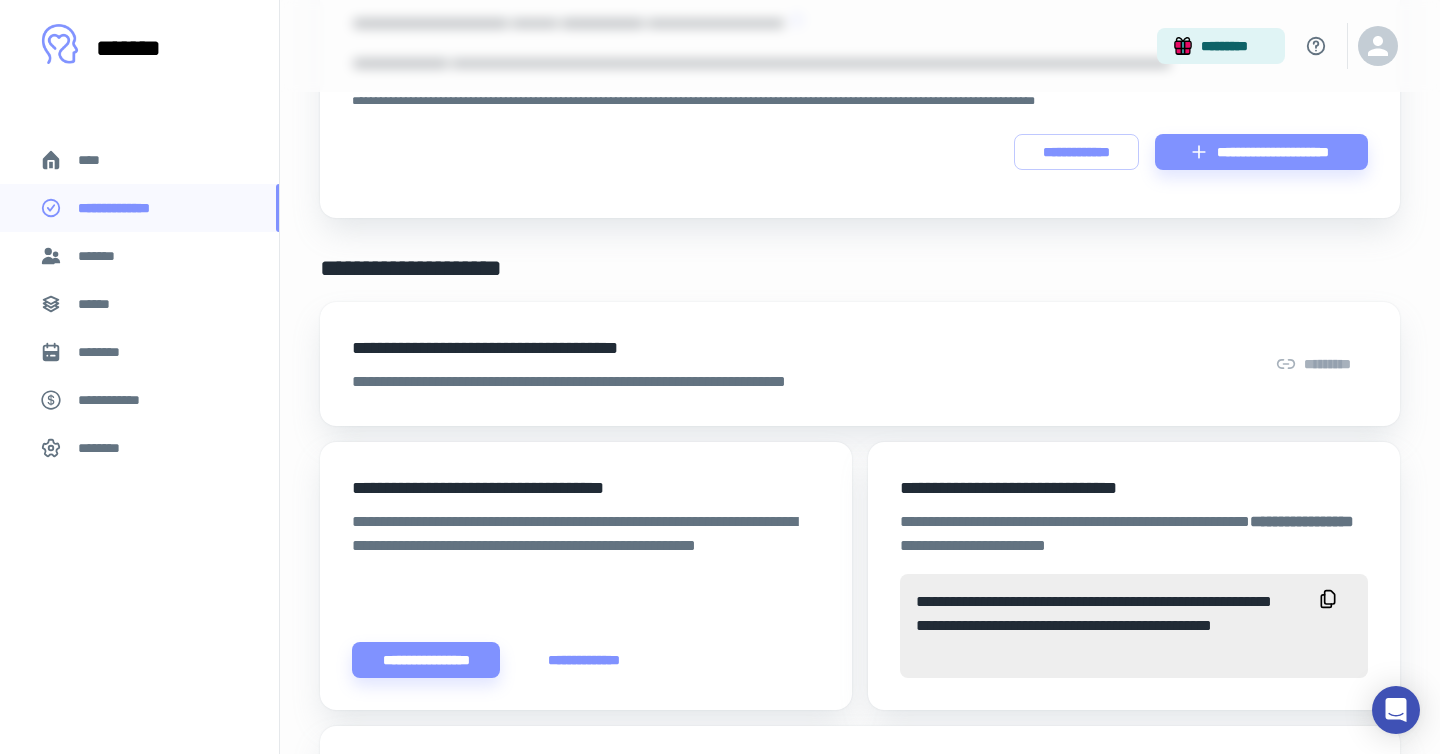 click on "**********" at bounding box center [616, 348] 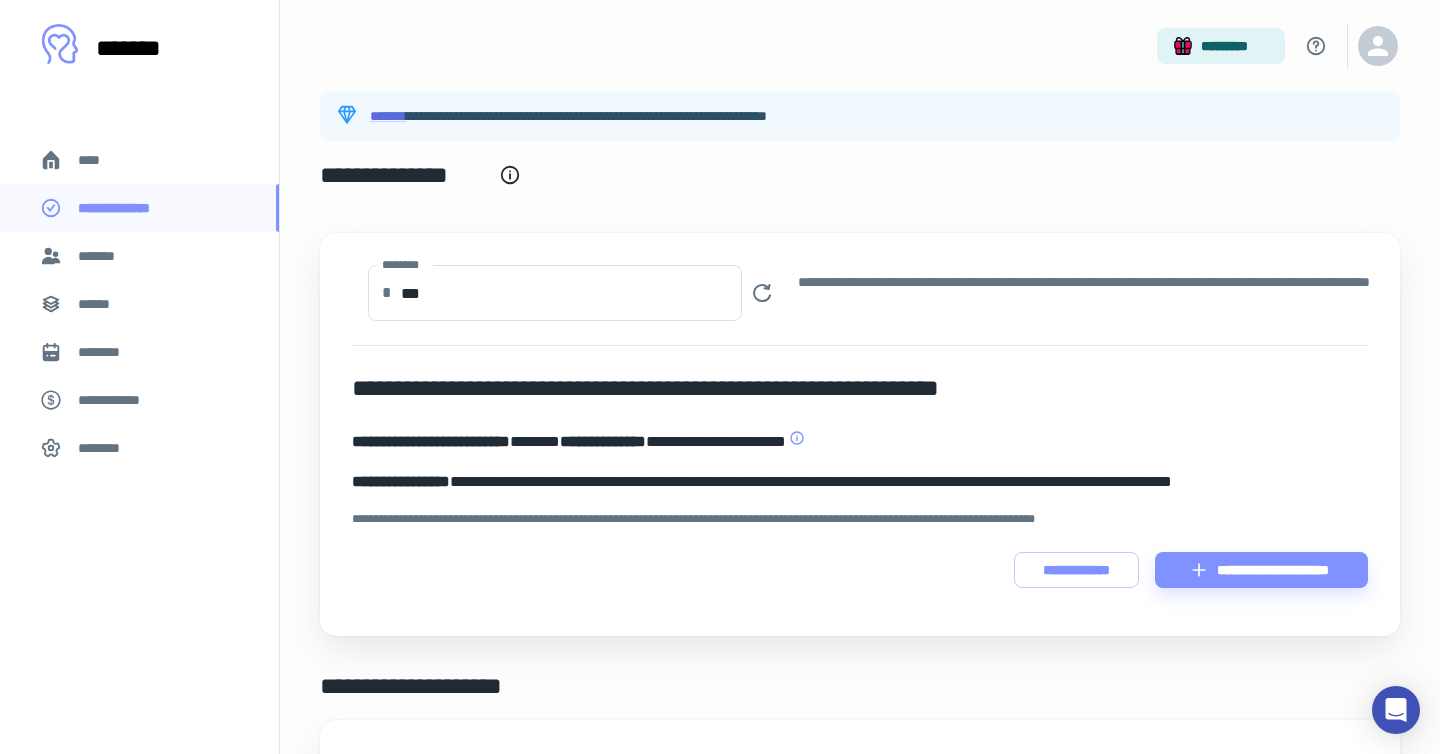 scroll, scrollTop: 0, scrollLeft: 0, axis: both 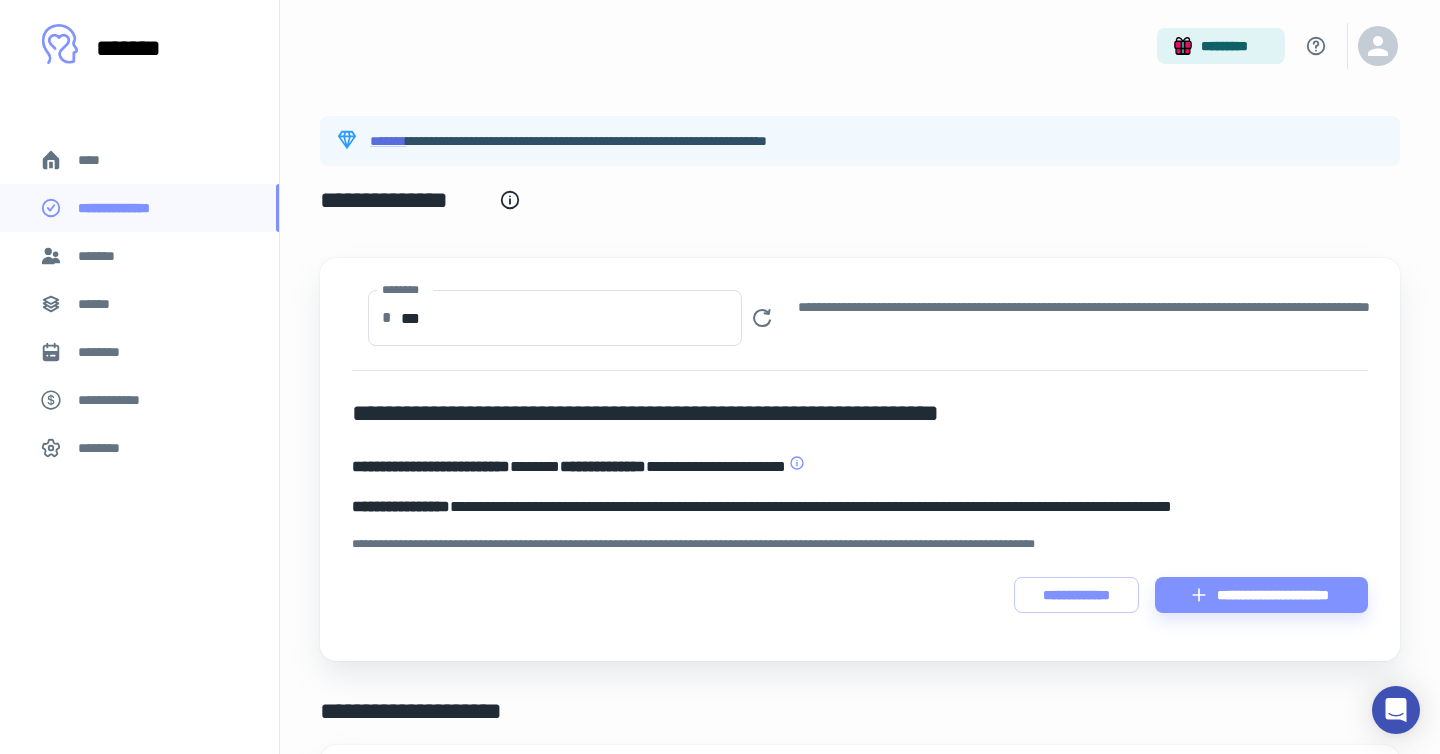 click on "******" at bounding box center (139, 304) 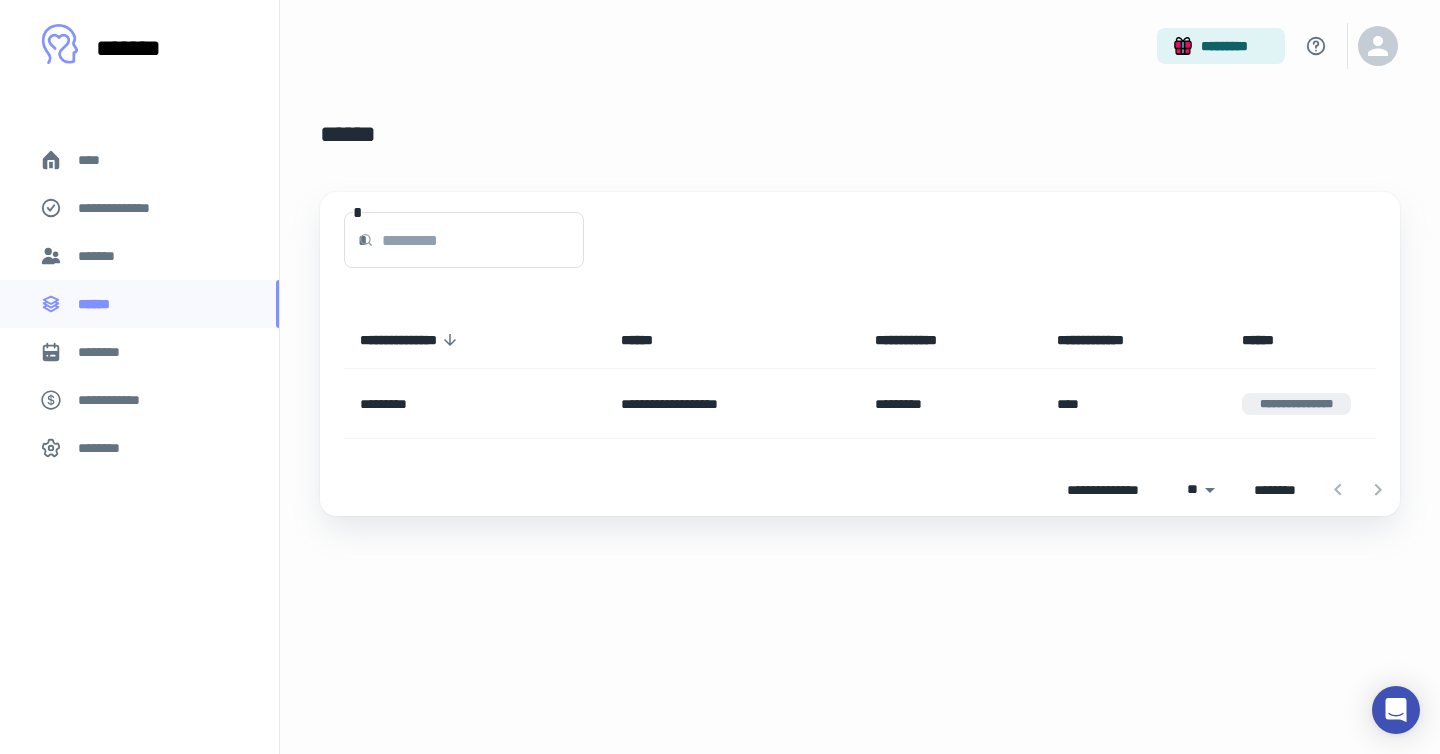 click on "********" at bounding box center [139, 352] 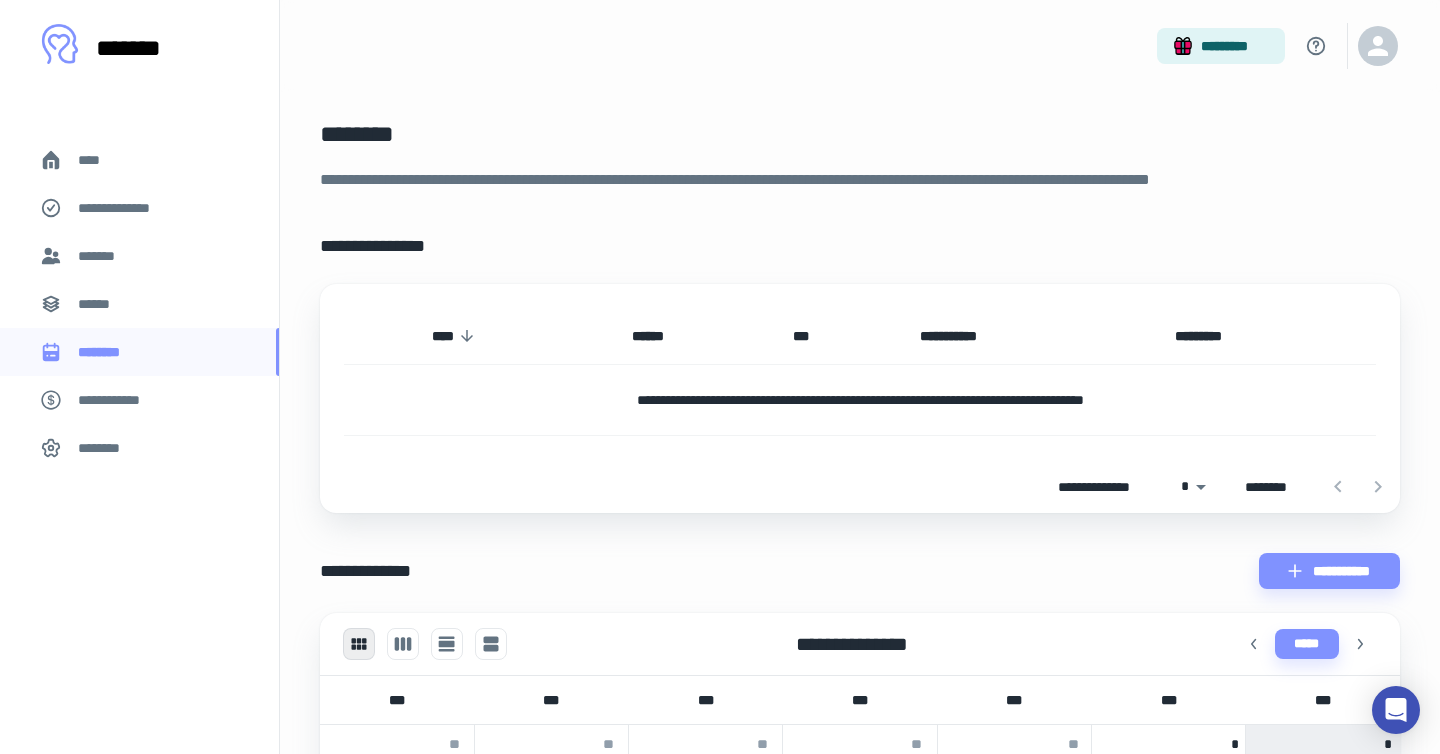 click on "**********" at bounding box center [119, 400] 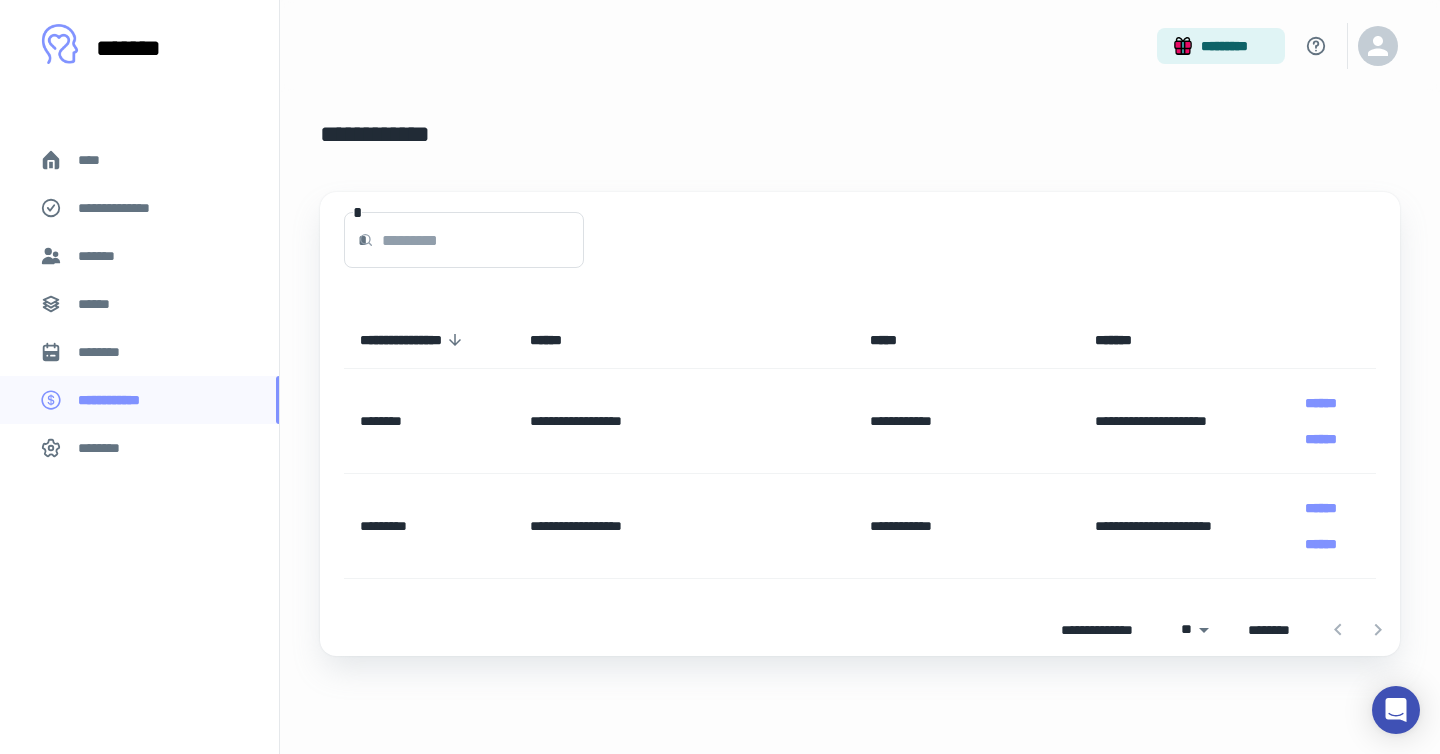 click on "****" at bounding box center [139, 160] 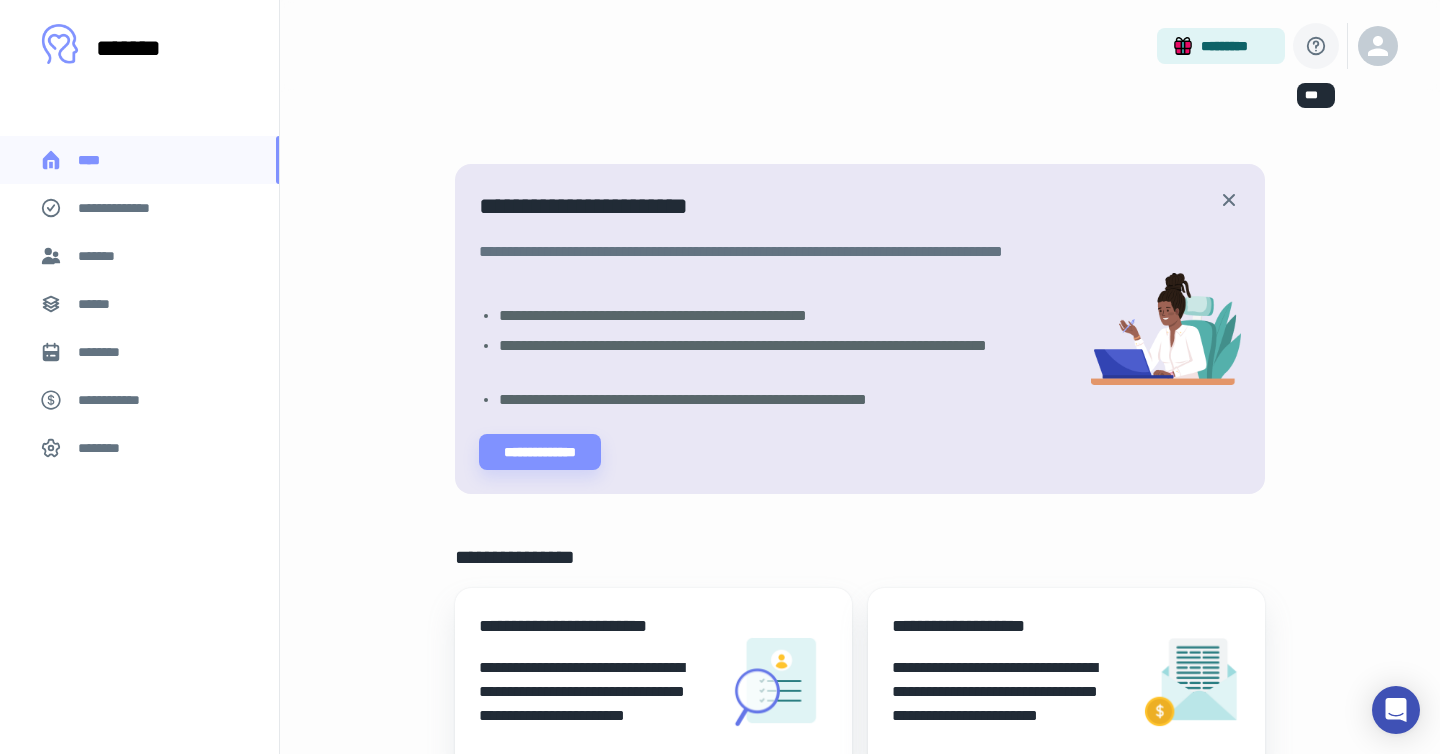 click 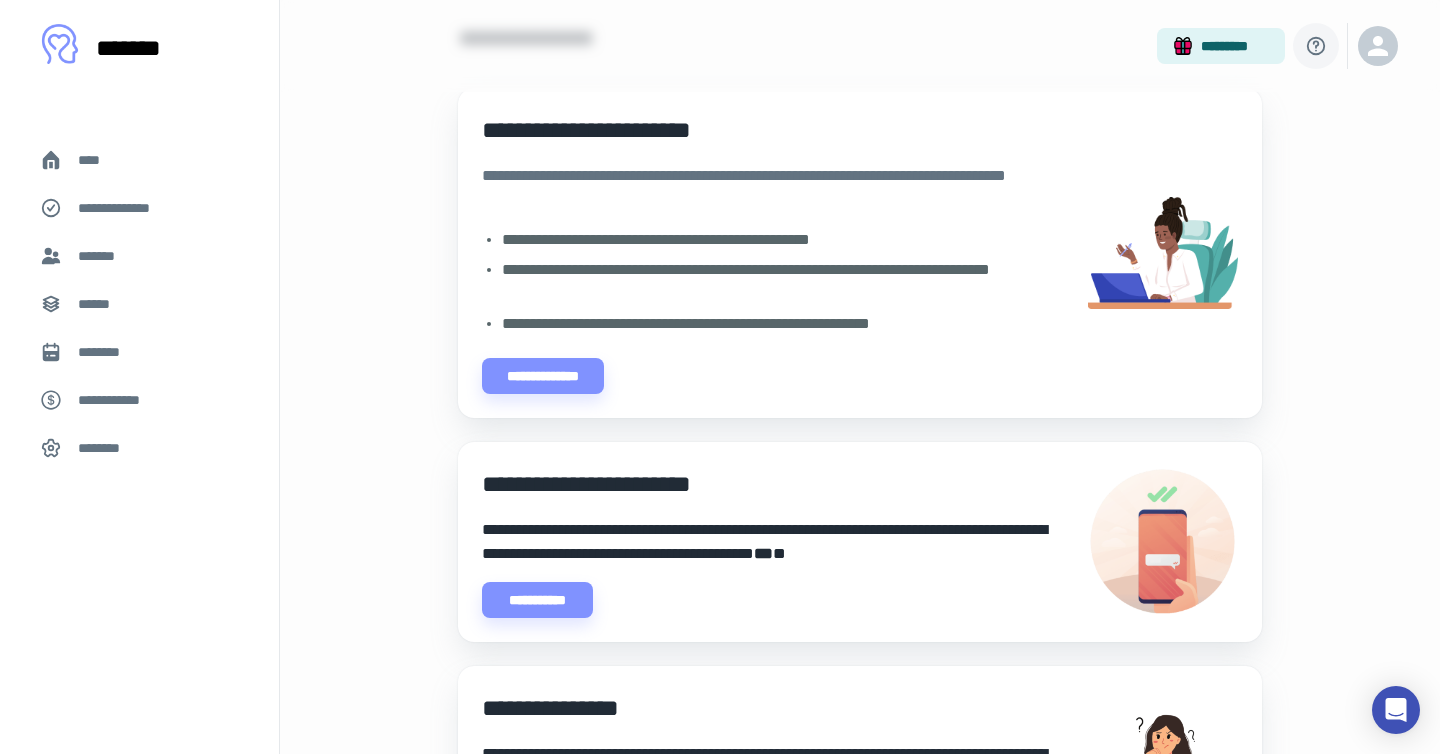 scroll, scrollTop: 0, scrollLeft: 0, axis: both 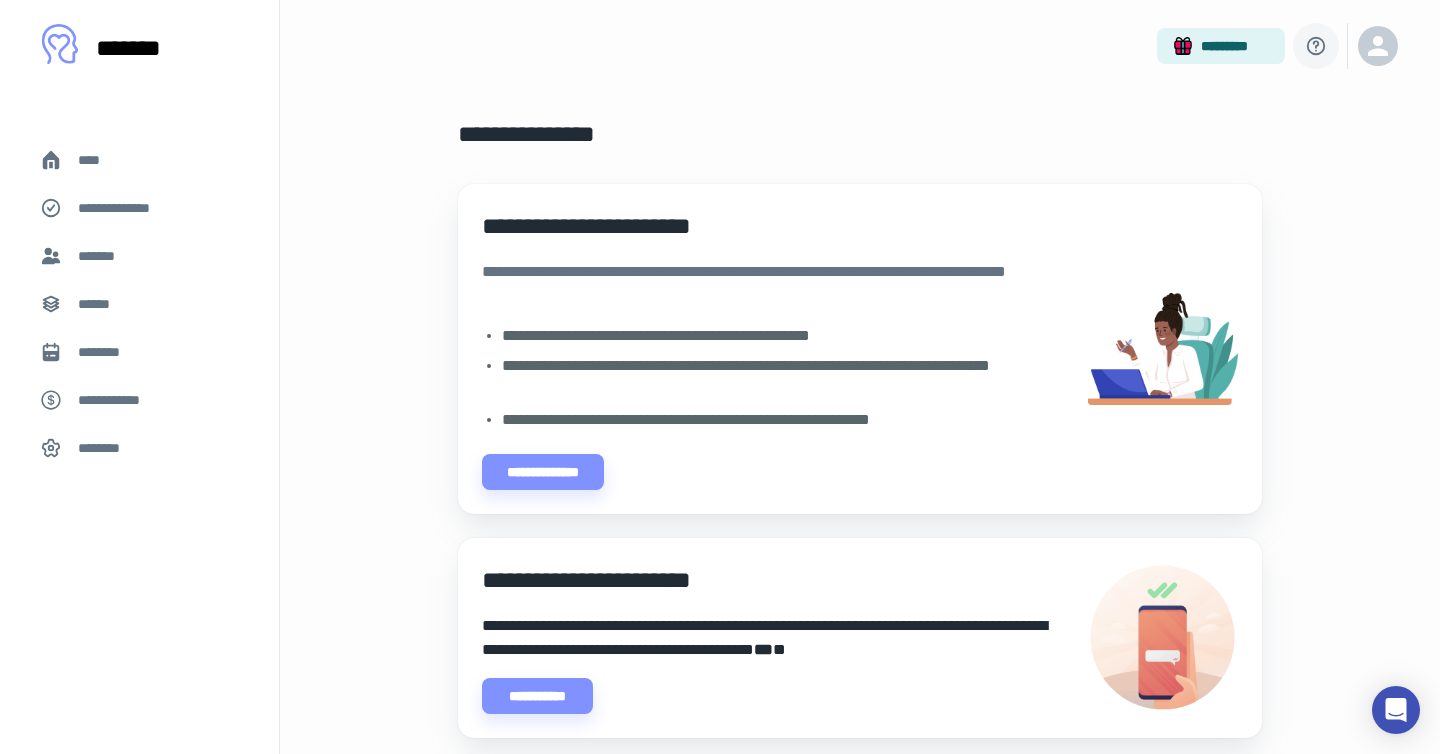 click 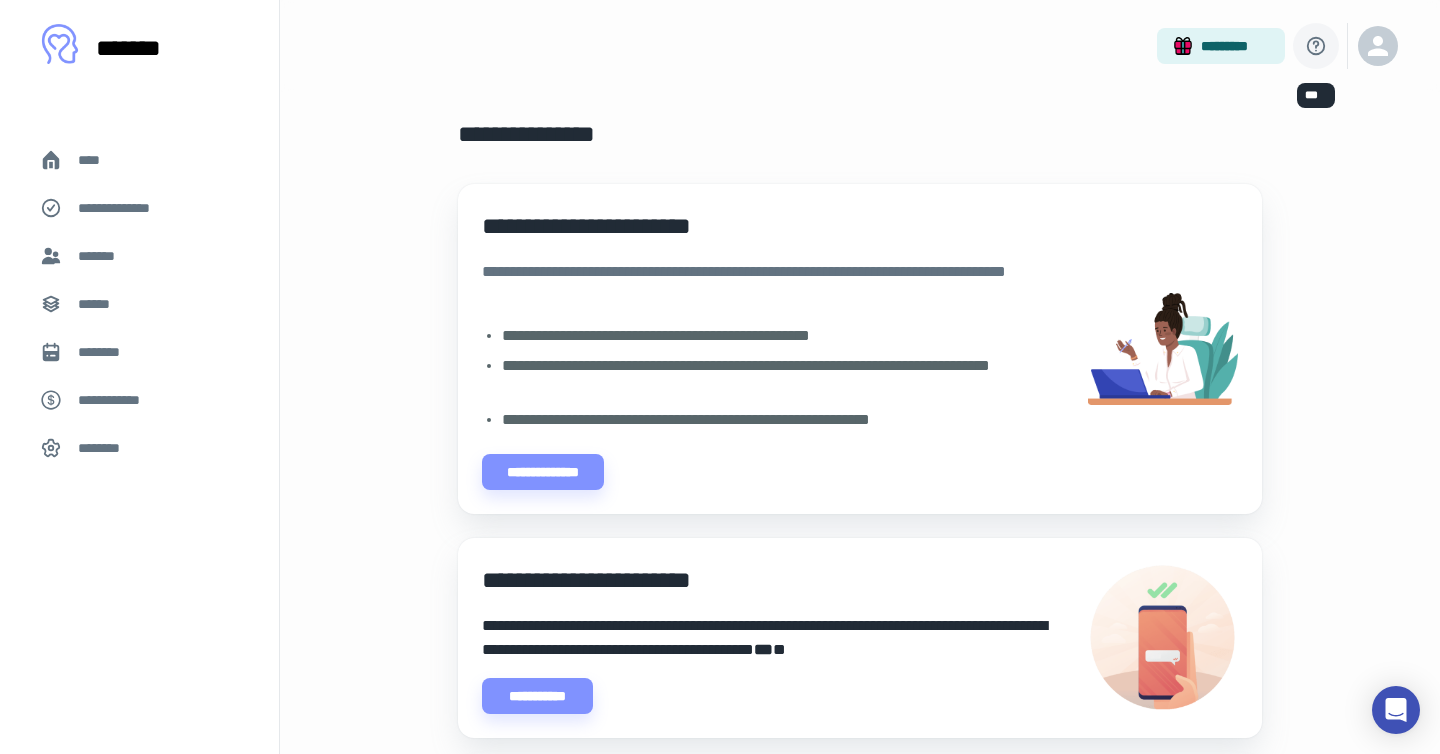 click 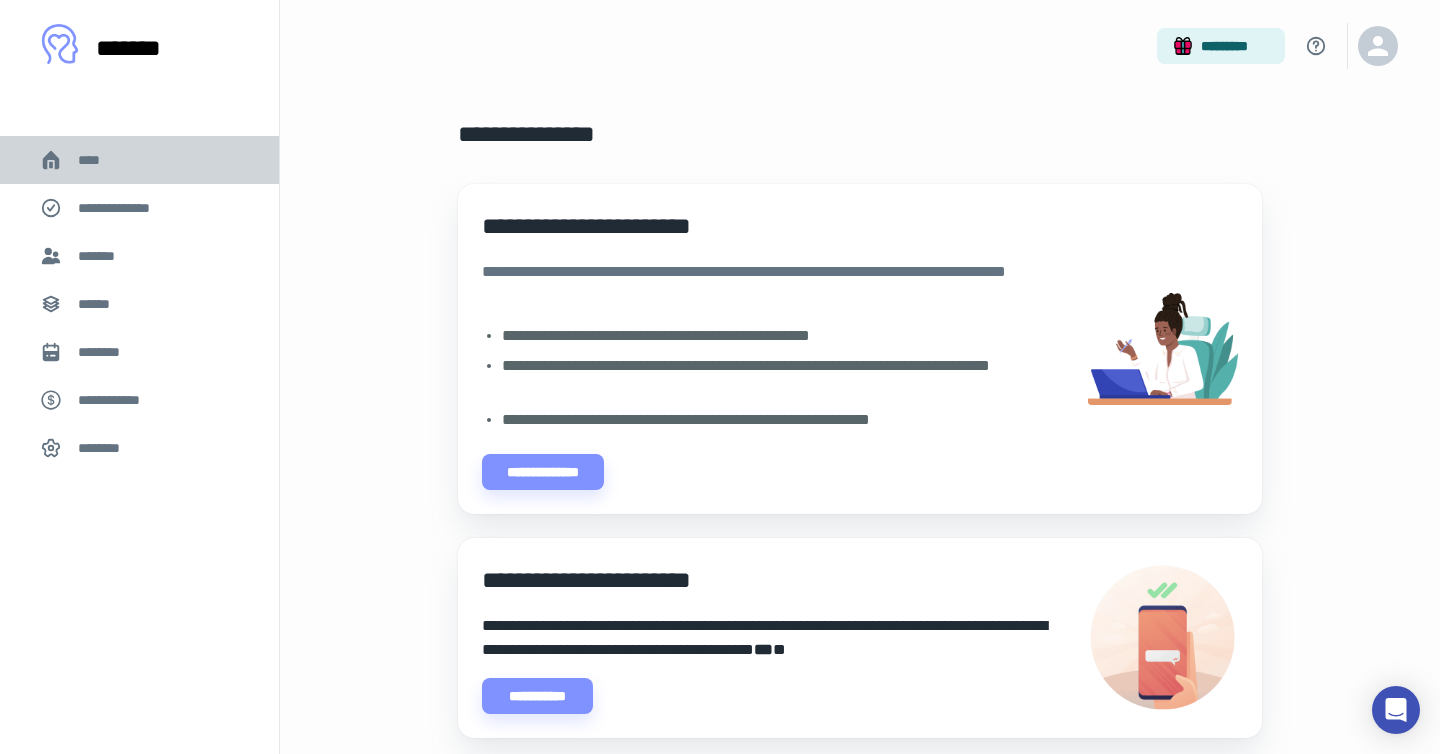 click on "****" at bounding box center (139, 160) 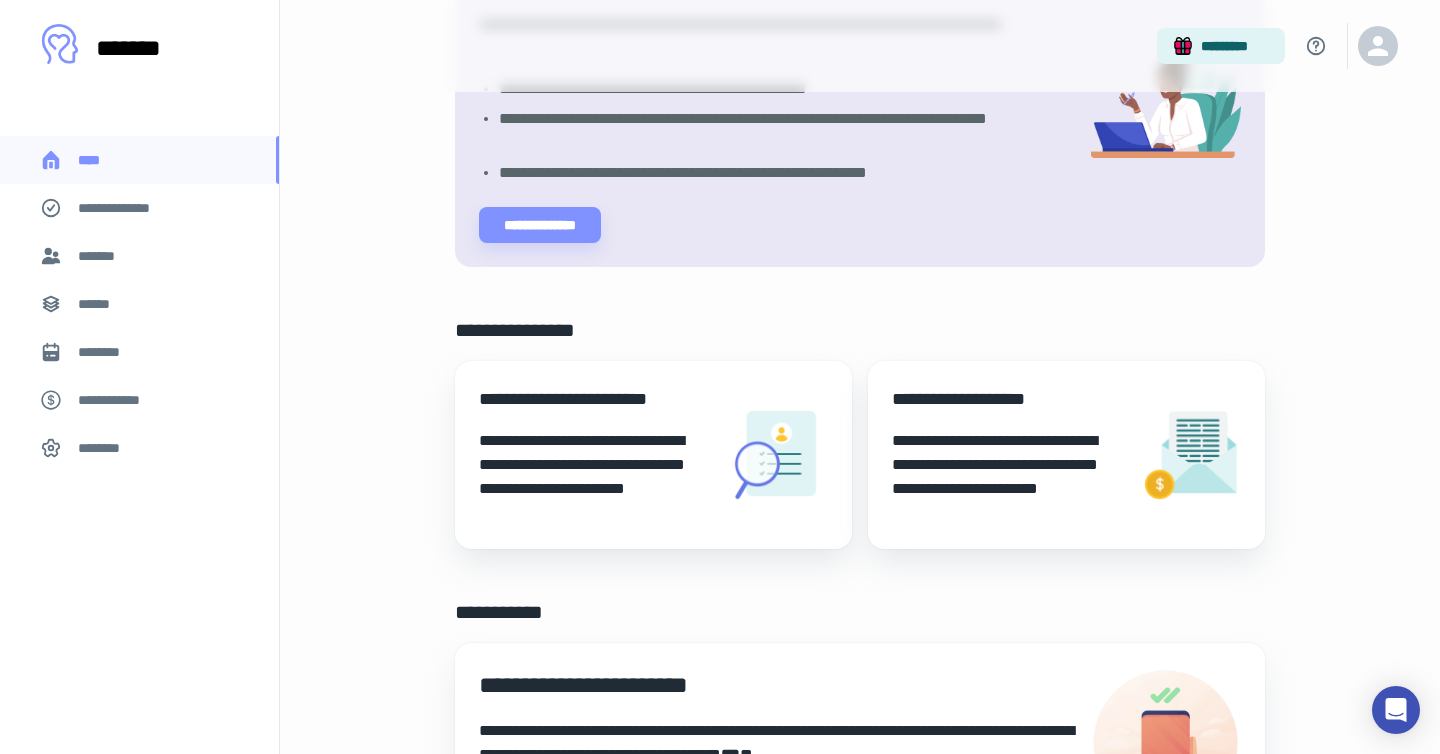 scroll, scrollTop: 0, scrollLeft: 0, axis: both 